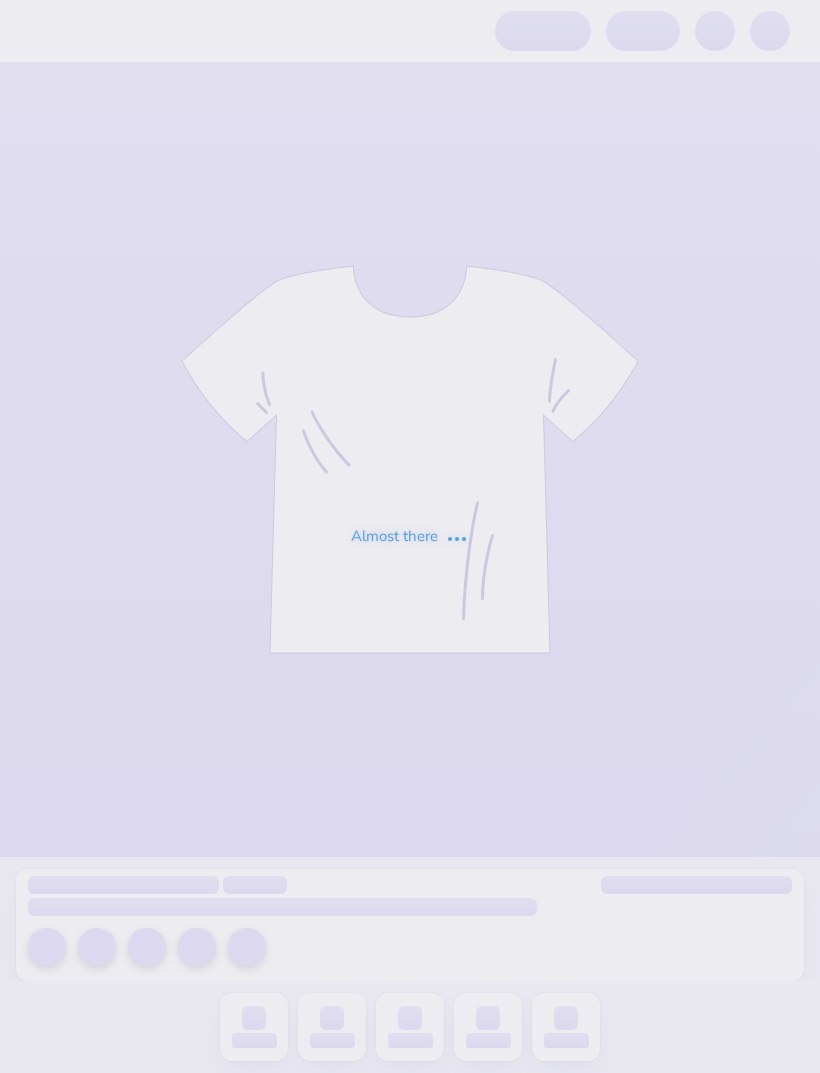 scroll, scrollTop: 0, scrollLeft: 0, axis: both 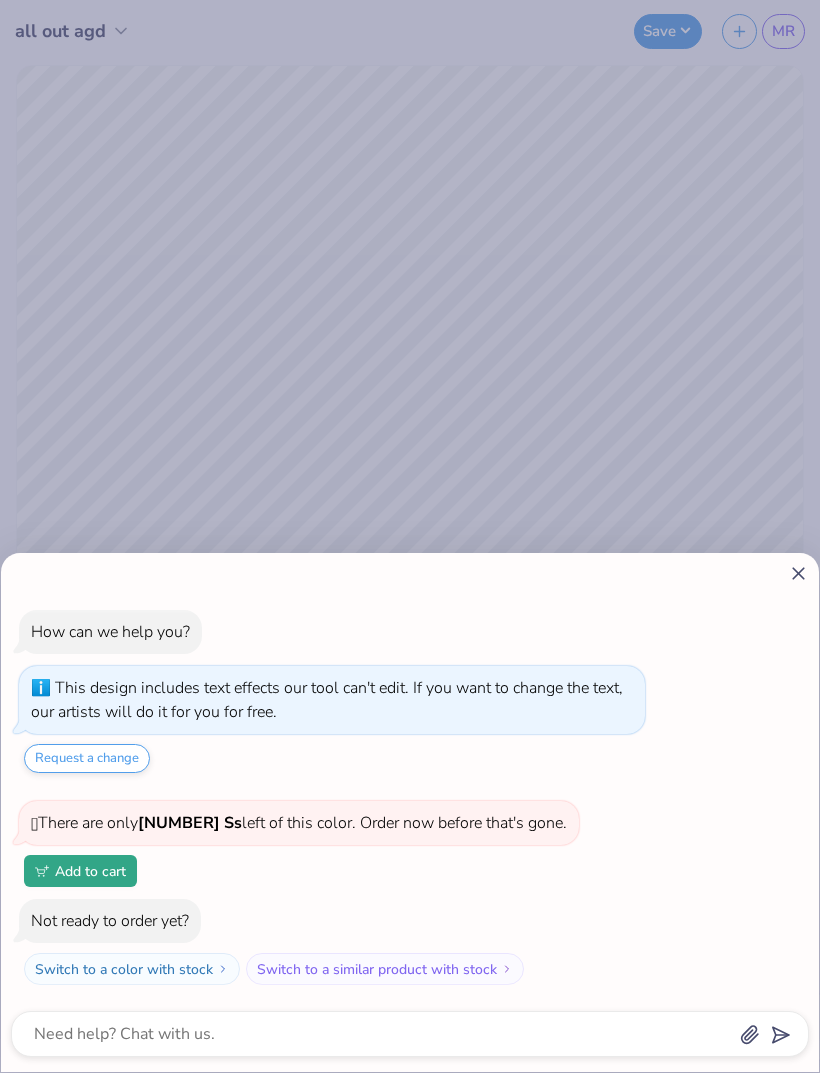click on "How can we help you? This design includes text effects our tool can't edit. If you want to change the text, our artists will do it for you for free. Request a change 🫣 There are only  [NUMBER] Ss  left of this color. Order now before that's gone. Add to cart Not ready to order yet? Switch to a color with stock Switch to a similar product with stock" at bounding box center (410, 812) 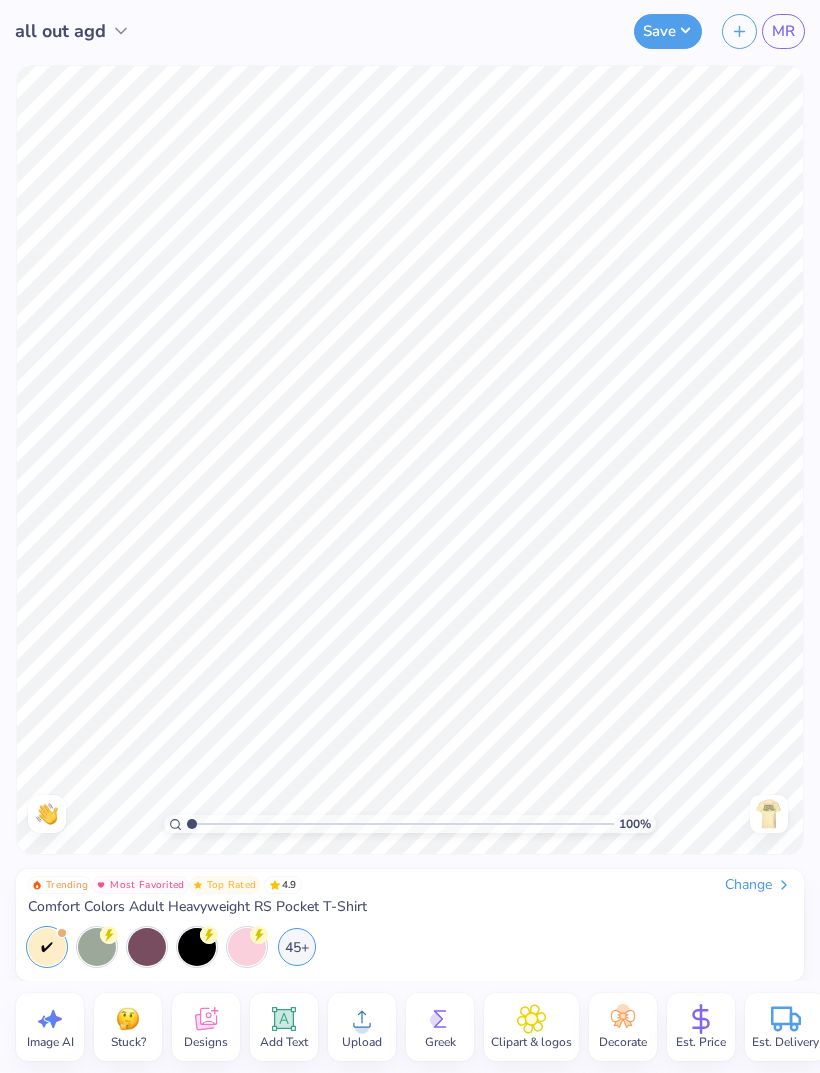 click at bounding box center (769, 814) 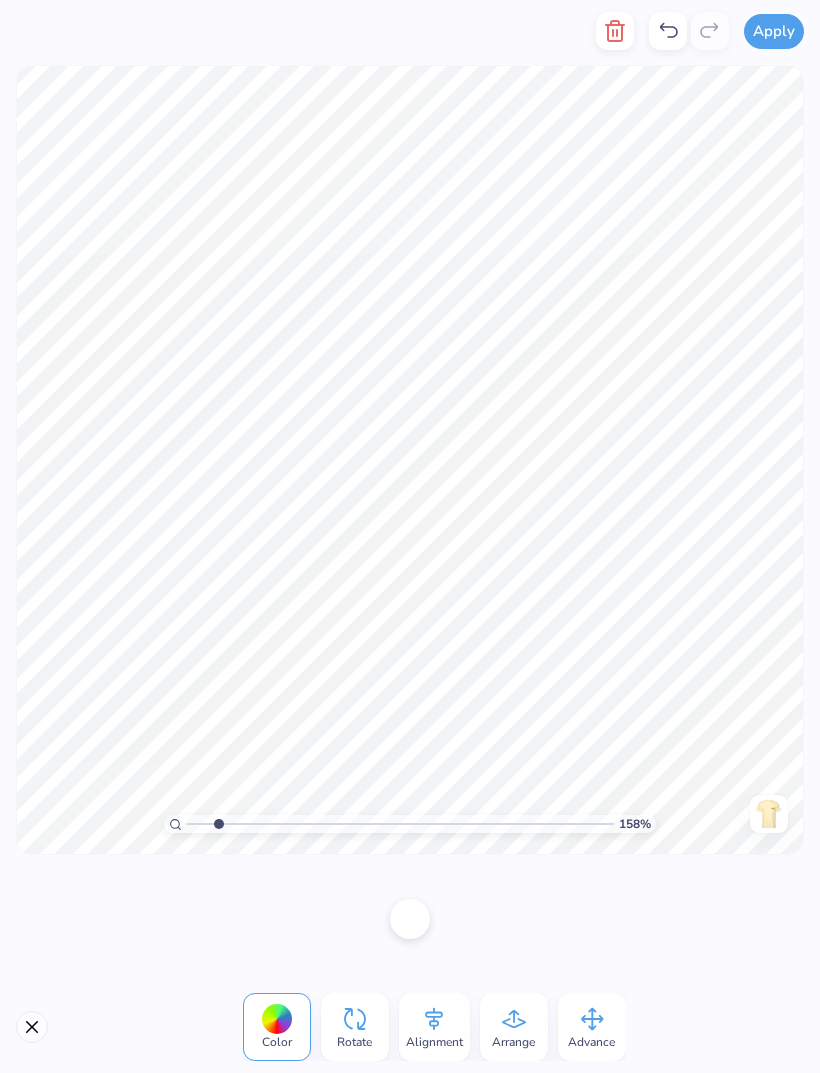 click 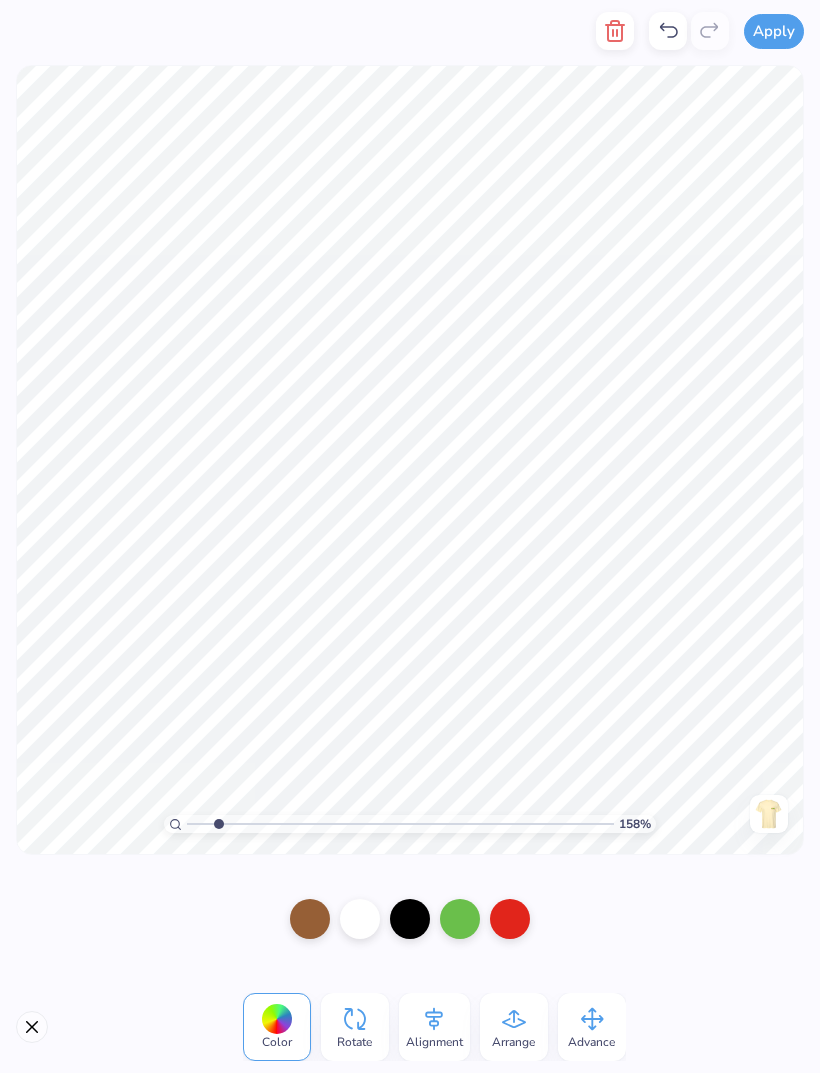 click 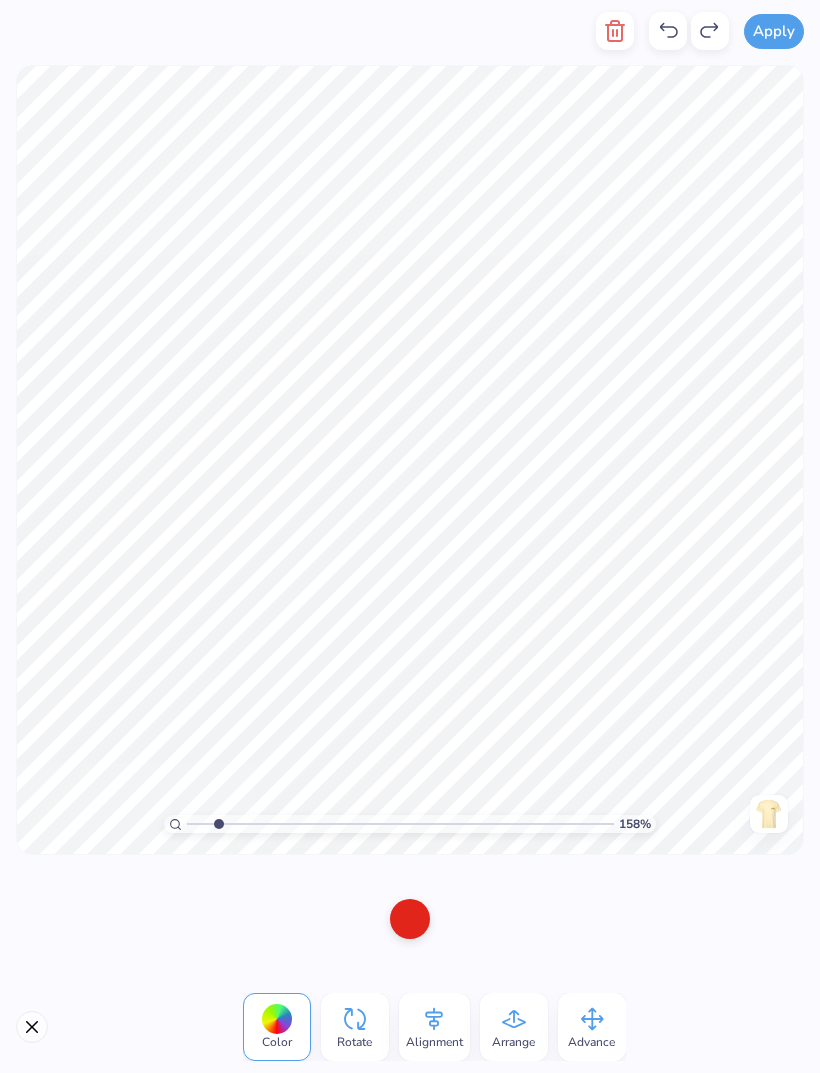 click 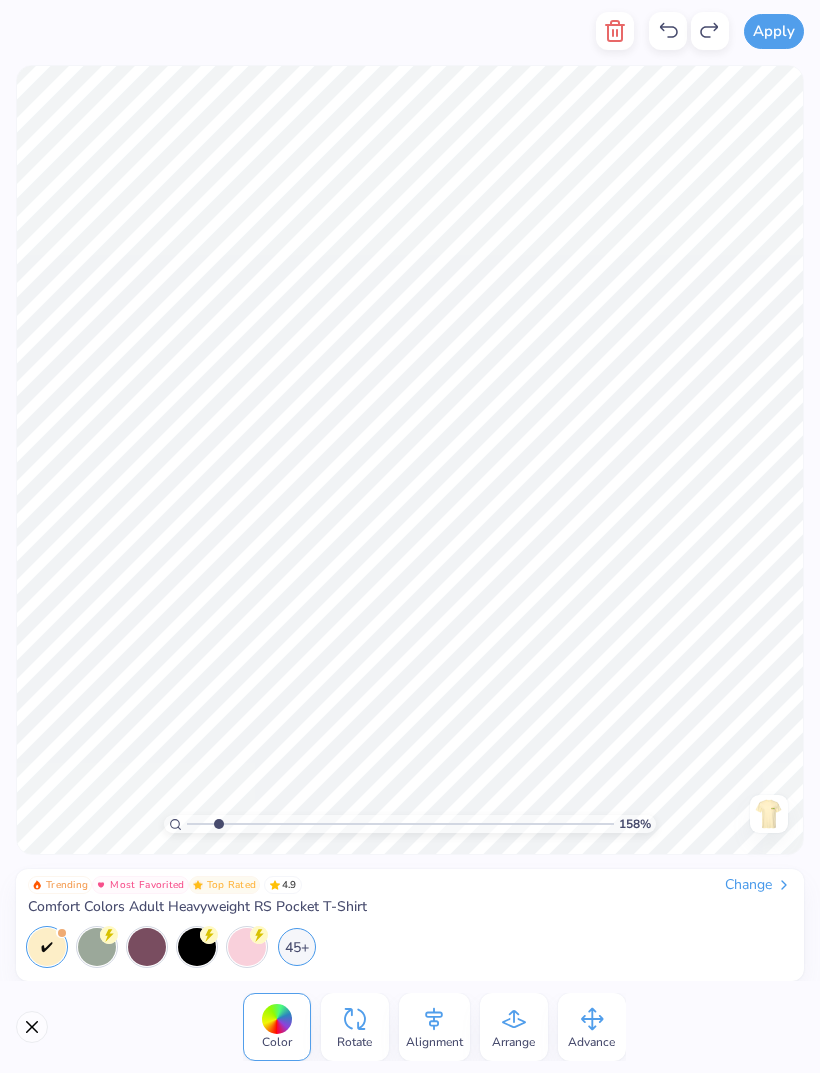 click 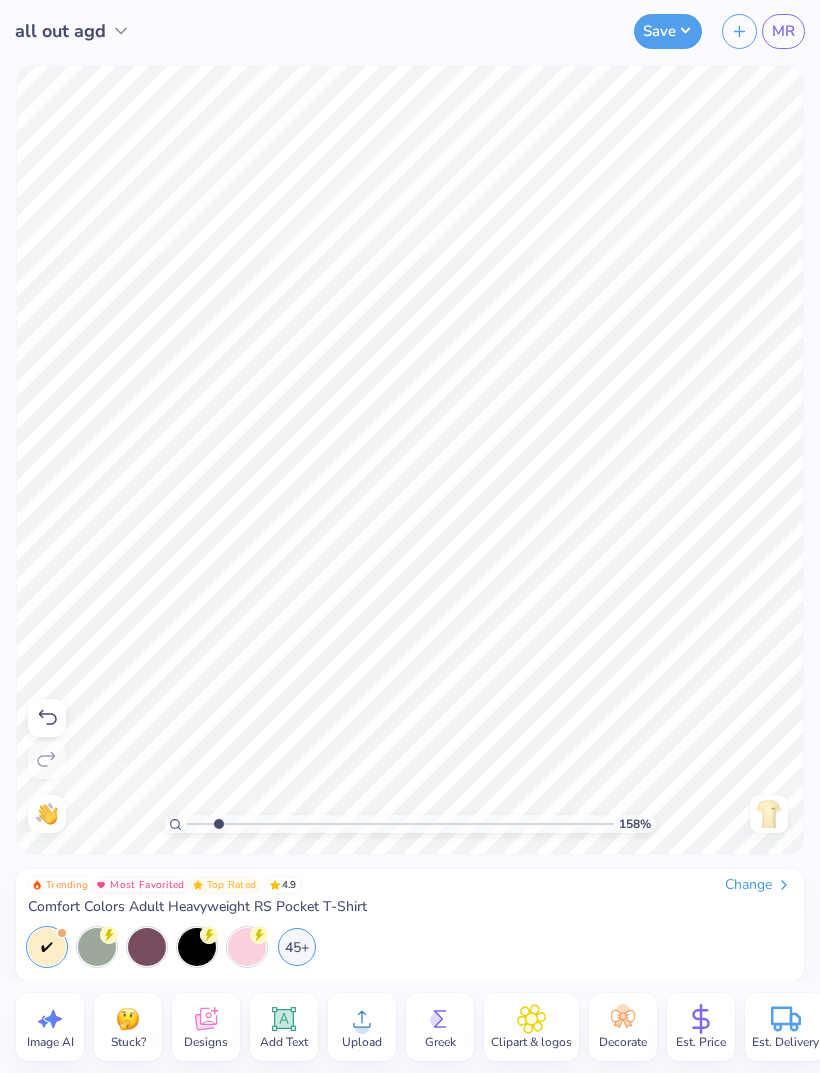 click on "Save" at bounding box center [668, 31] 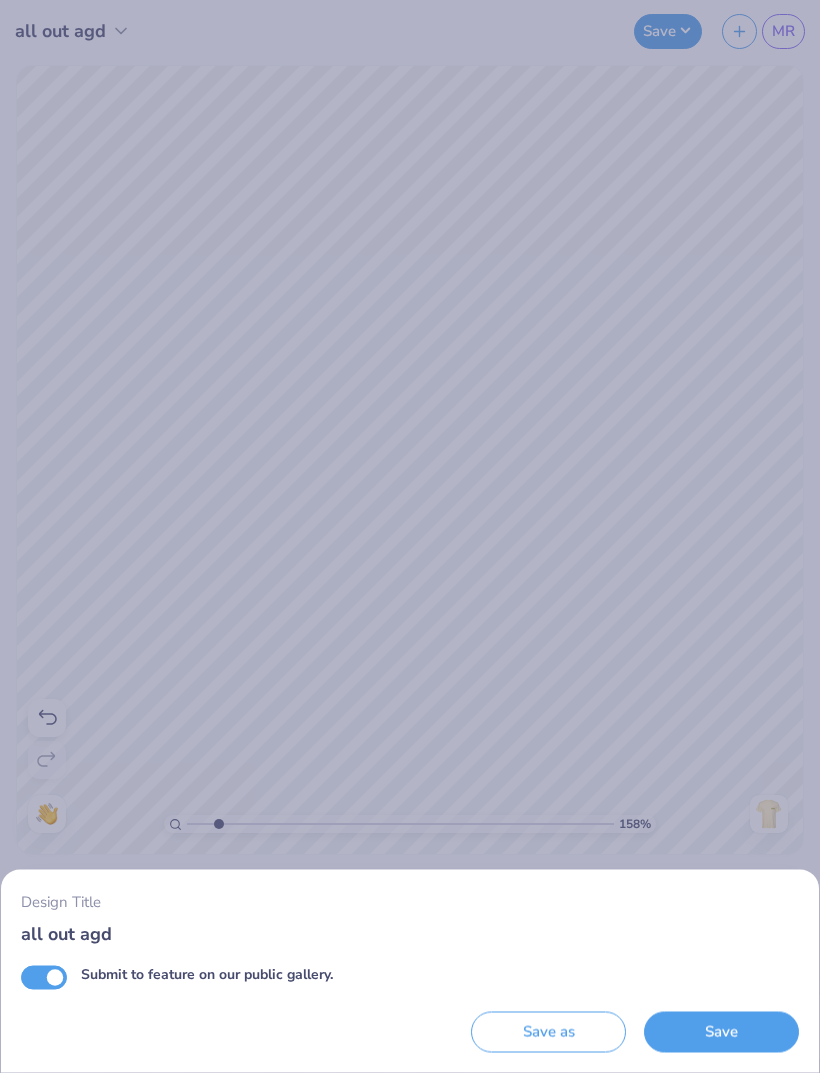 click on "Design Title all out agd Submit to feature on our public gallery. Save as Save" at bounding box center [410, 536] 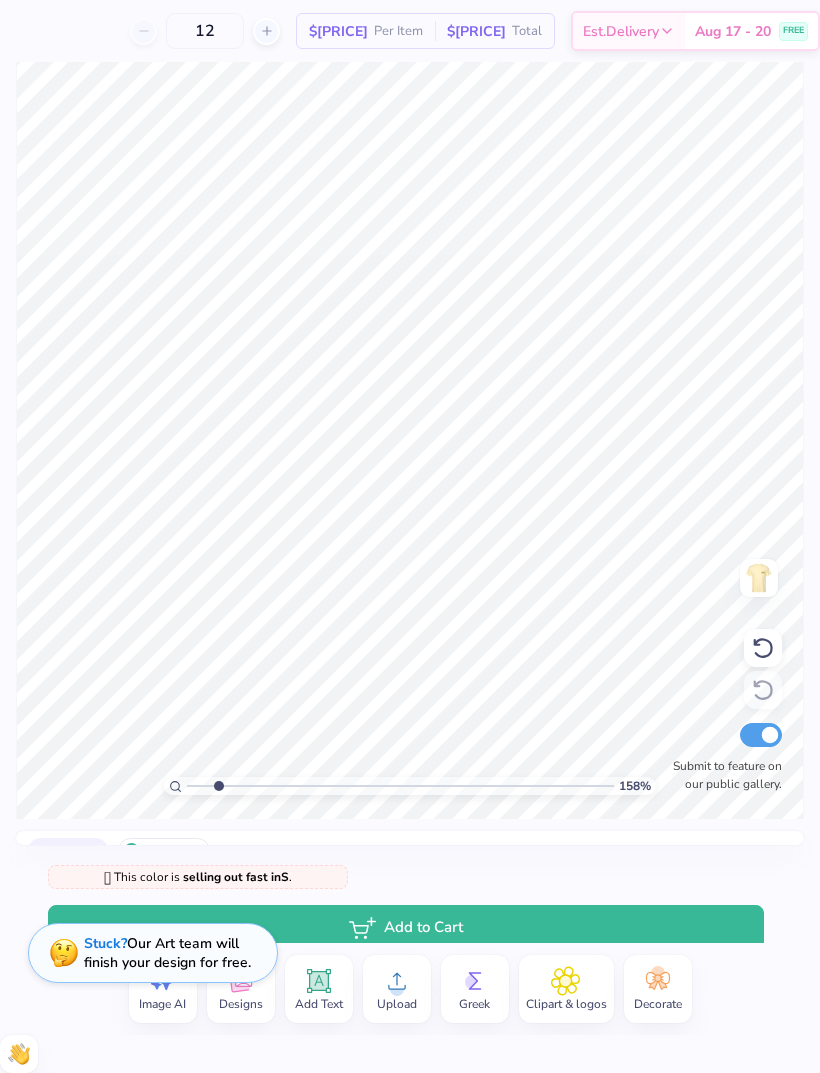 type on "1" 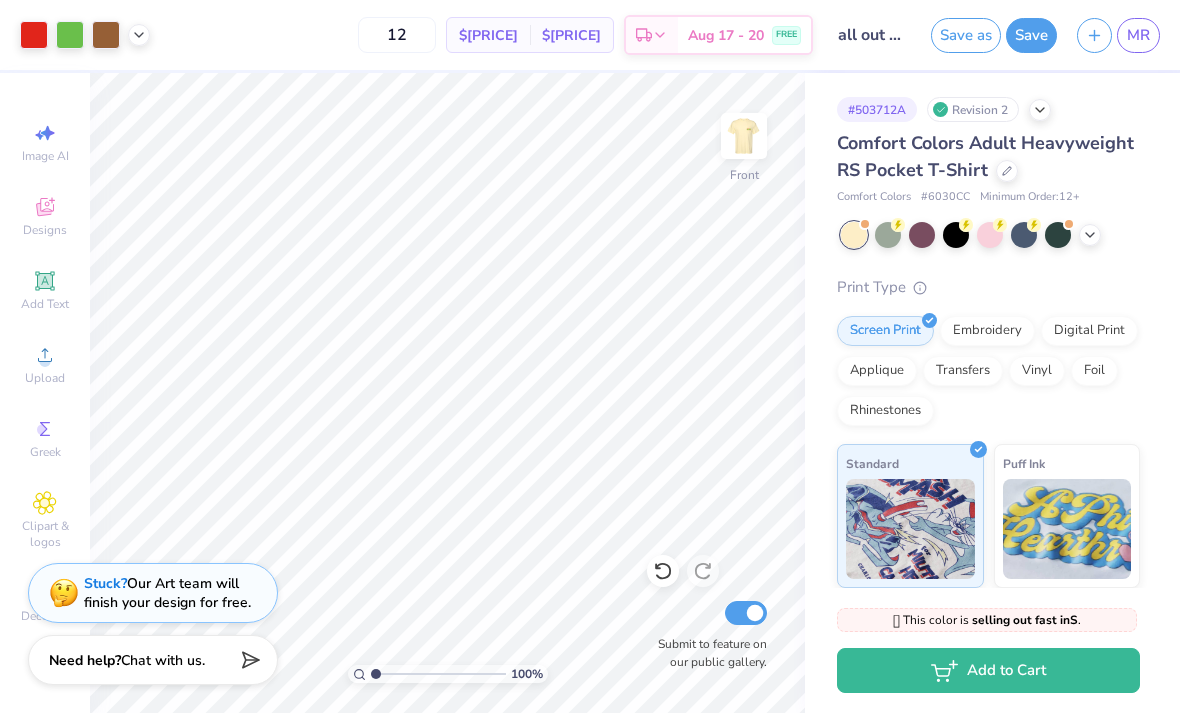 click on "12" at bounding box center [397, 35] 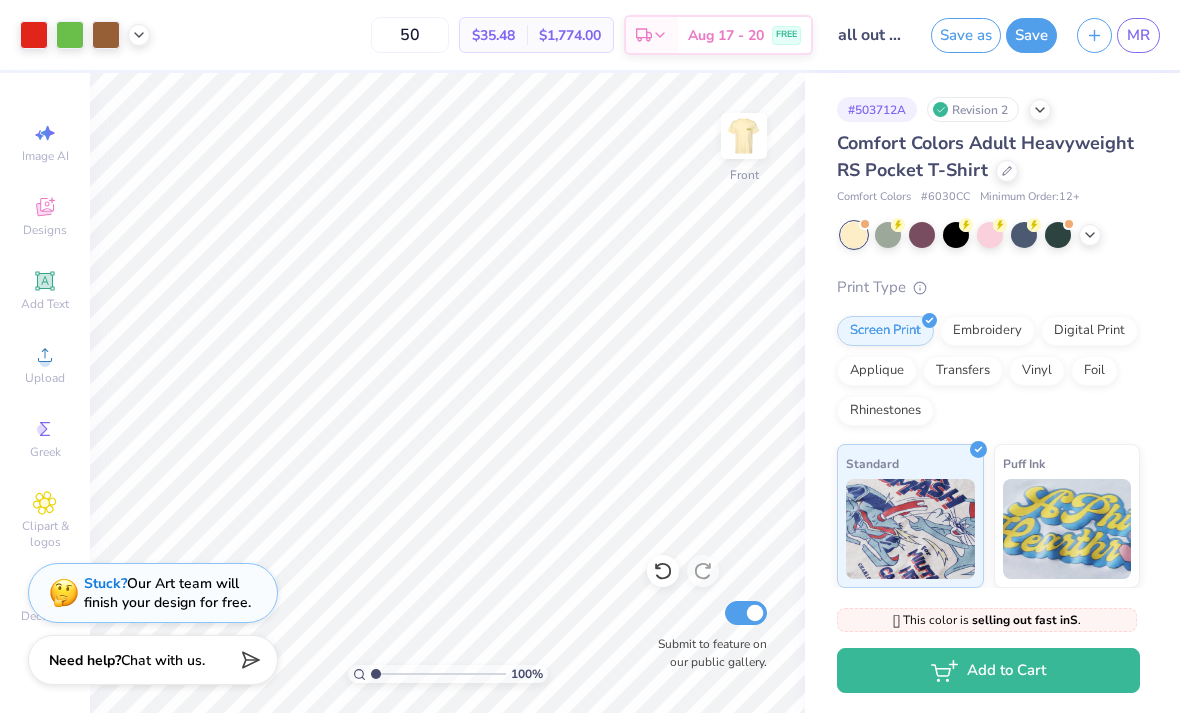 click on "50" at bounding box center [410, 35] 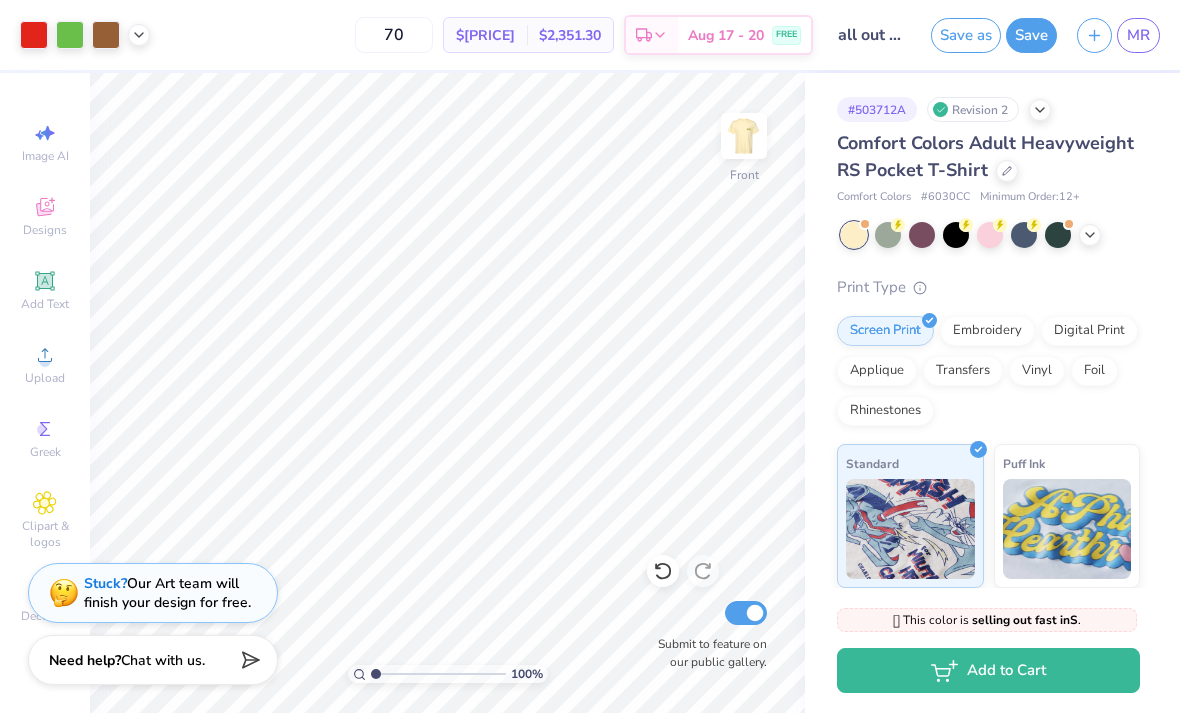 click on "70" at bounding box center [394, 35] 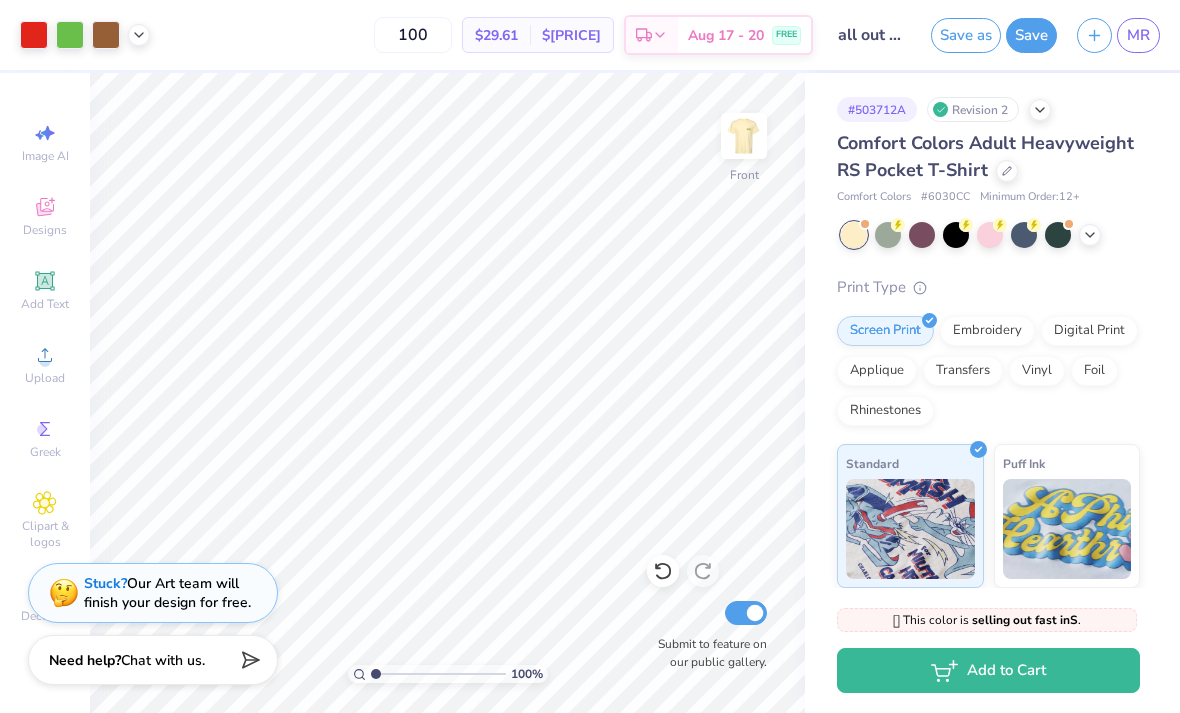 type on "100" 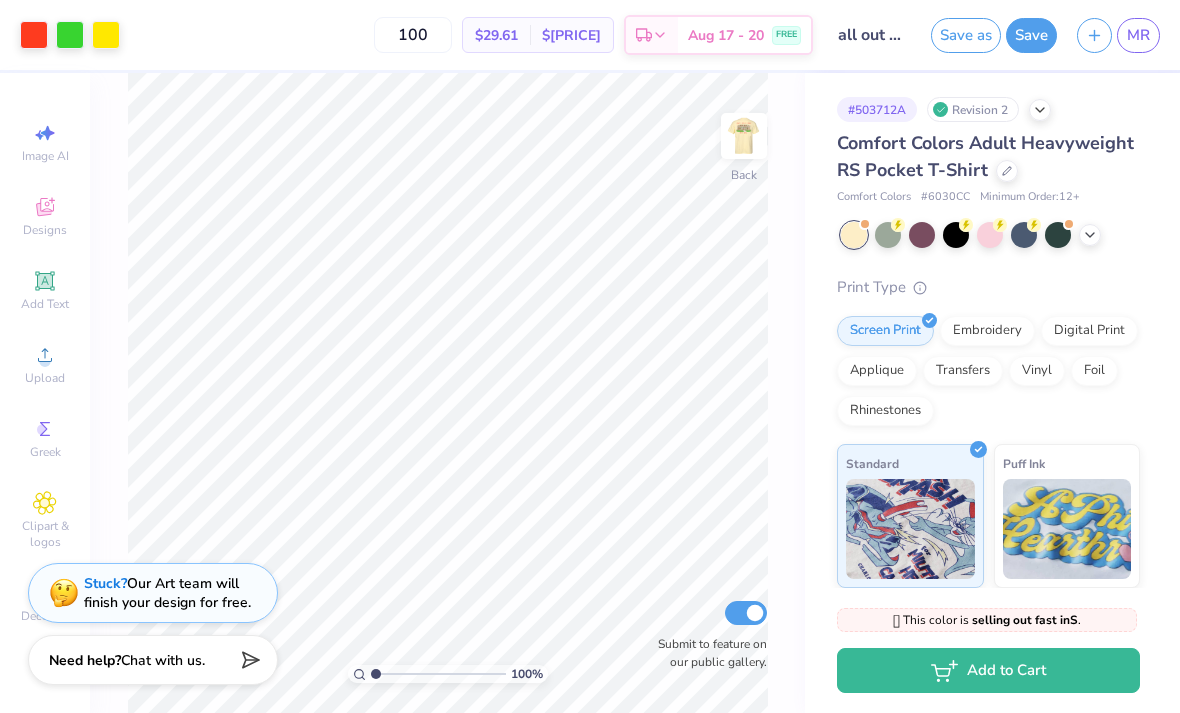 click at bounding box center [744, 136] 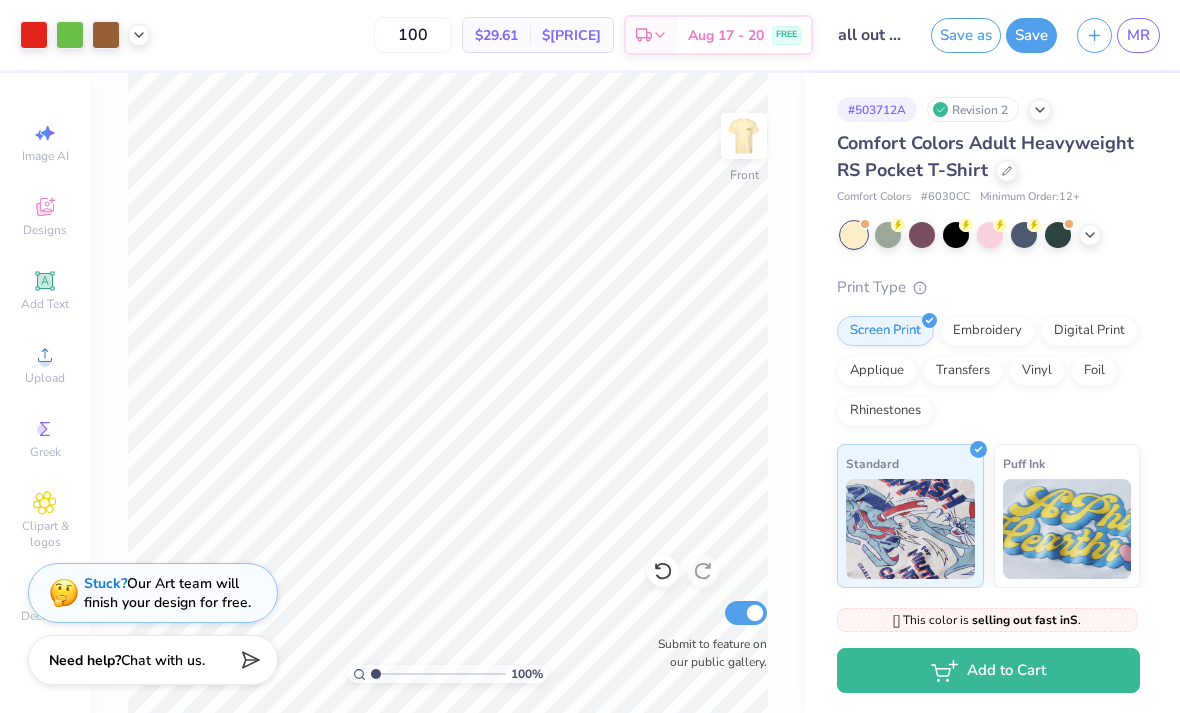 click at bounding box center (744, 136) 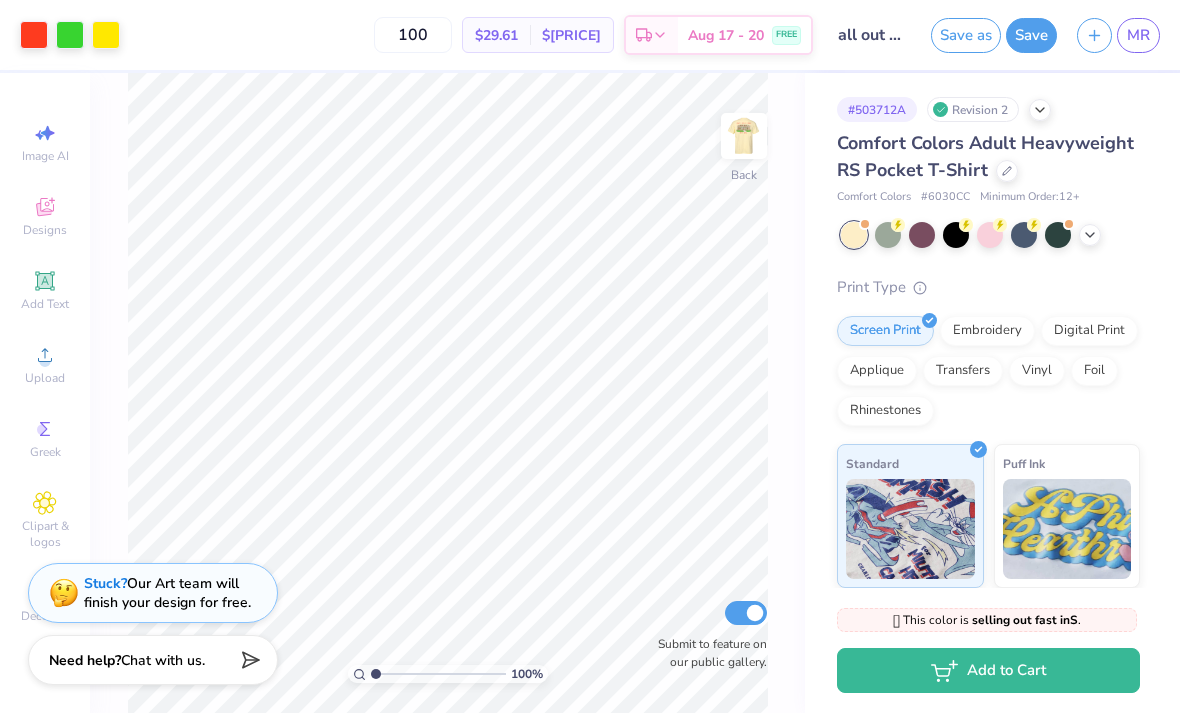 click at bounding box center [34, 35] 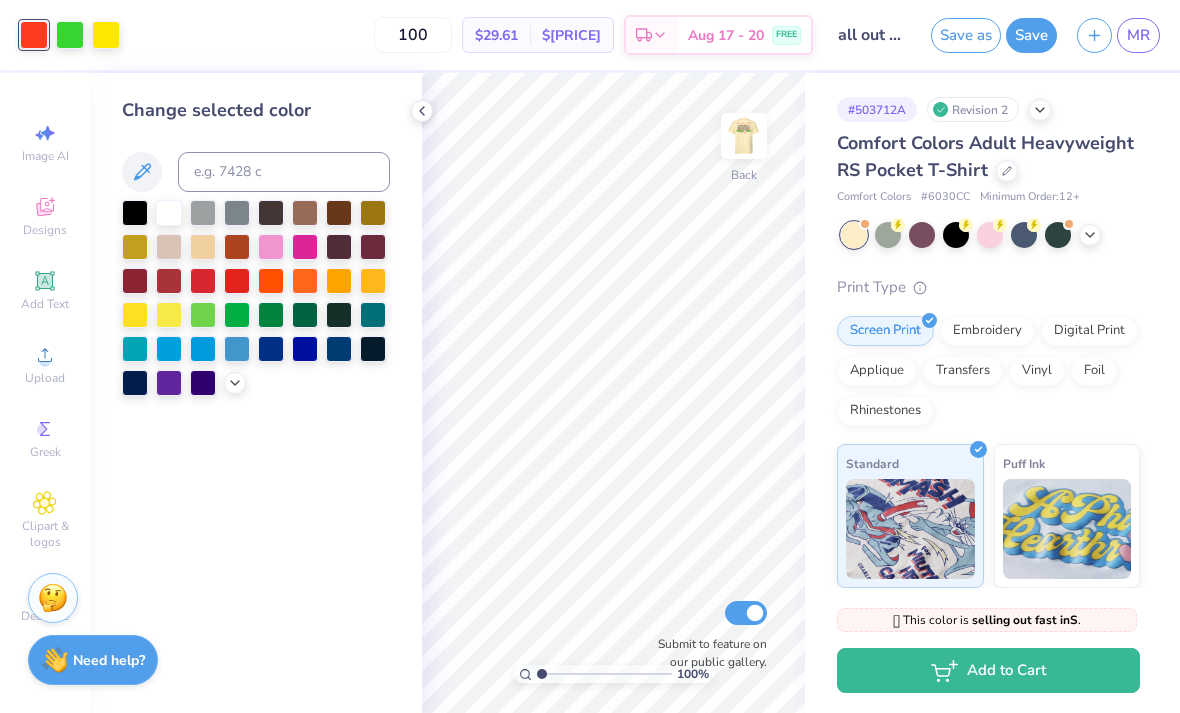 click at bounding box center (203, 281) 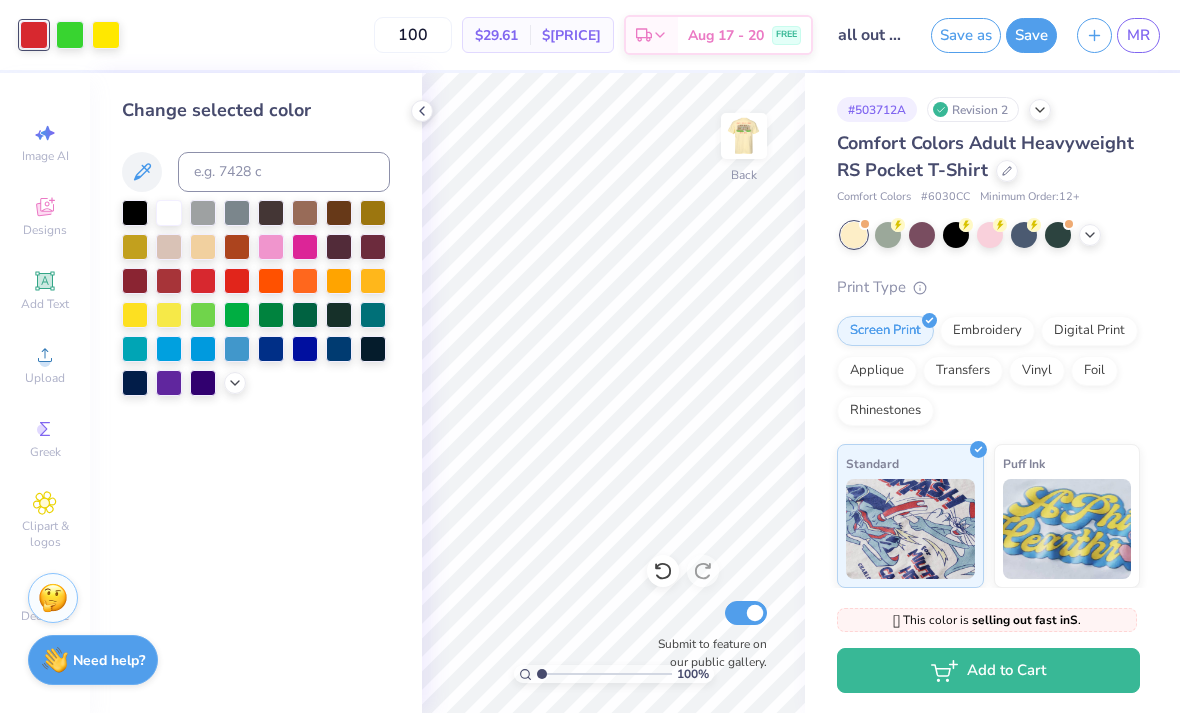 click at bounding box center [744, 136] 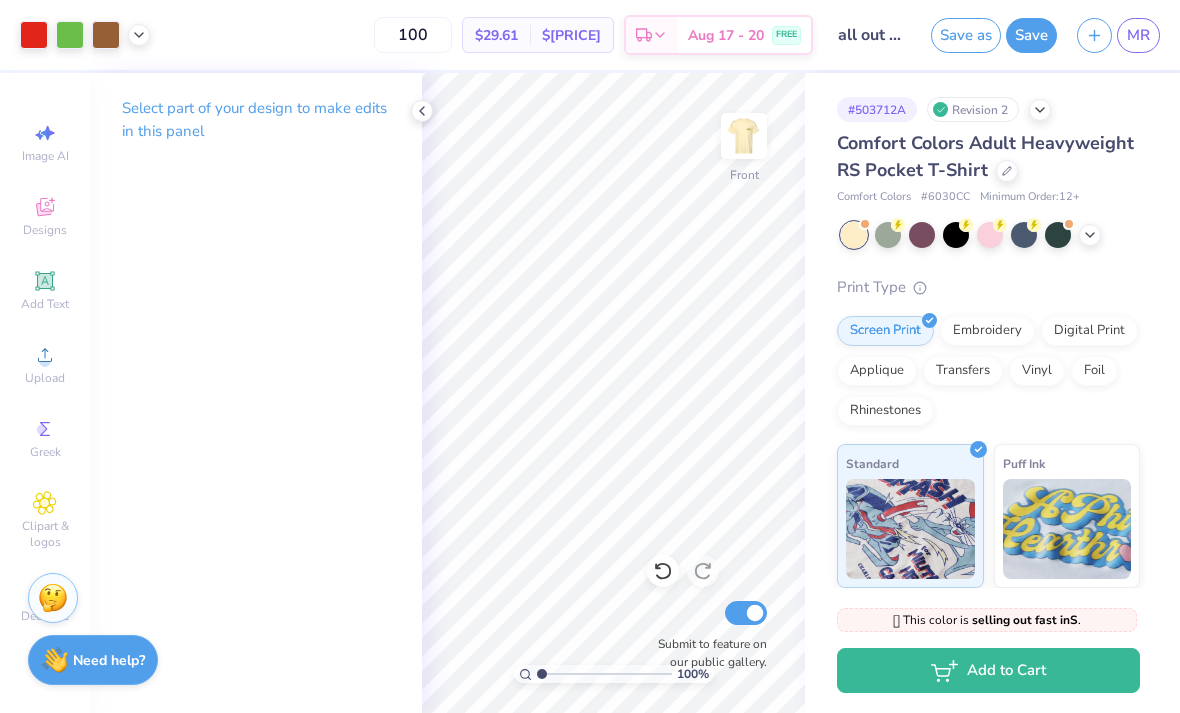 click 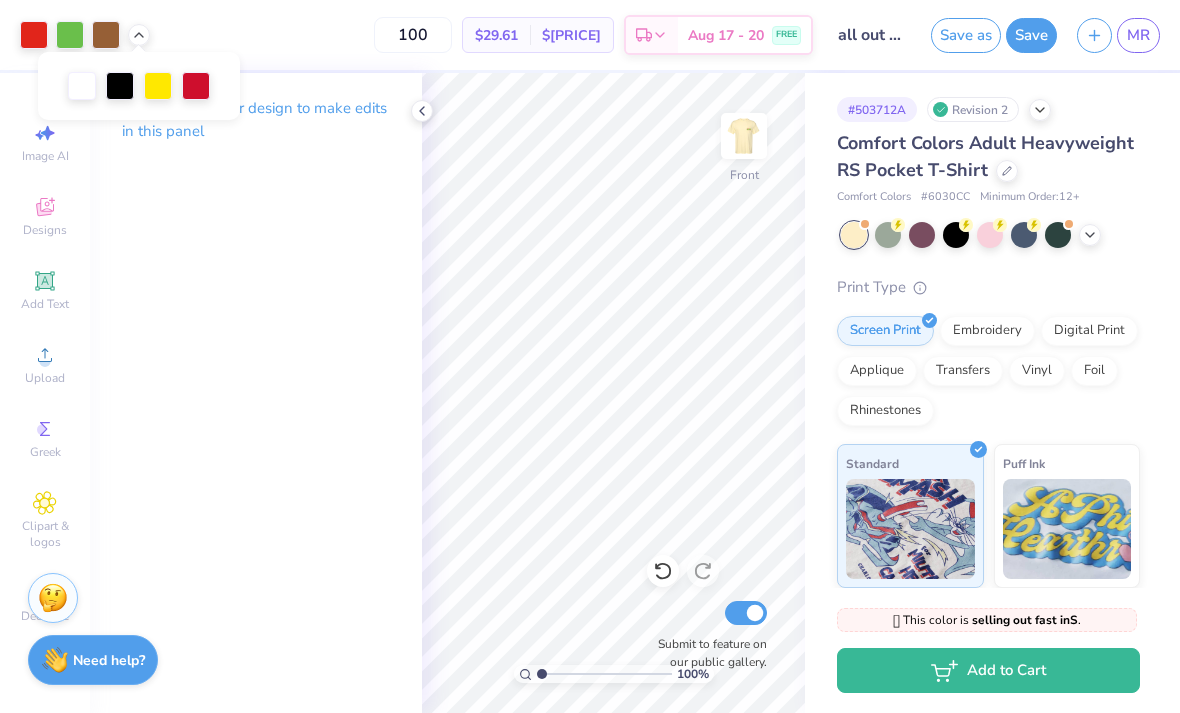 click at bounding box center [106, 35] 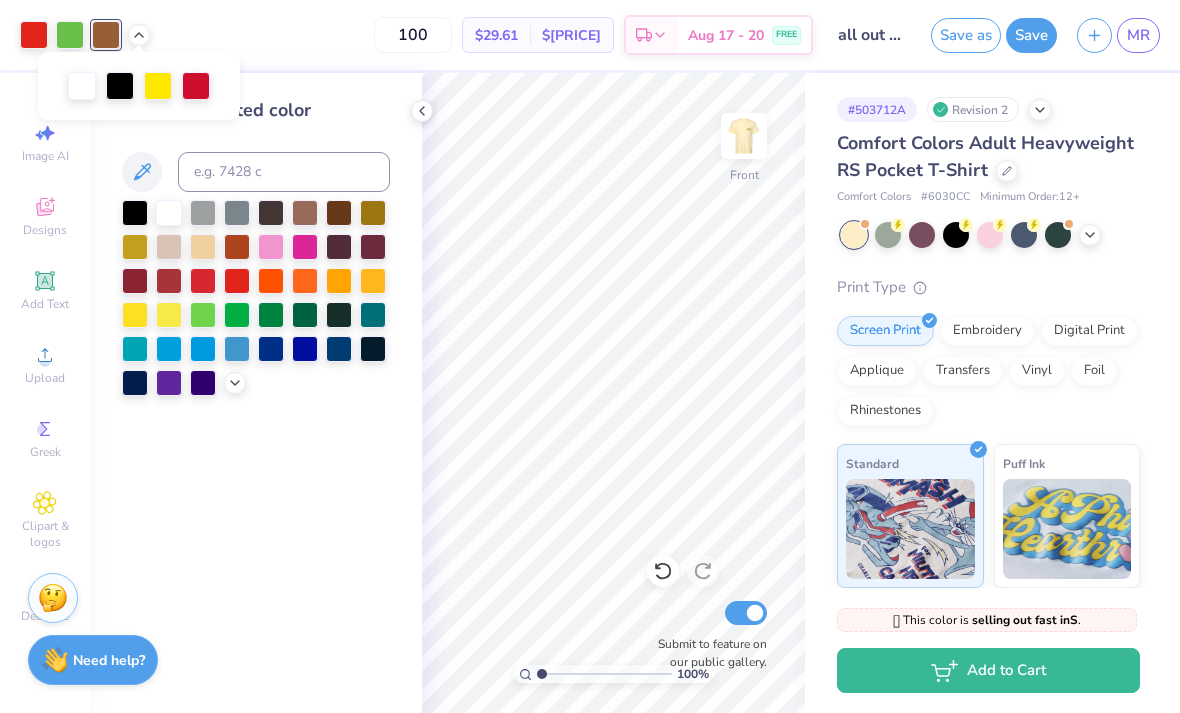 click at bounding box center (34, 35) 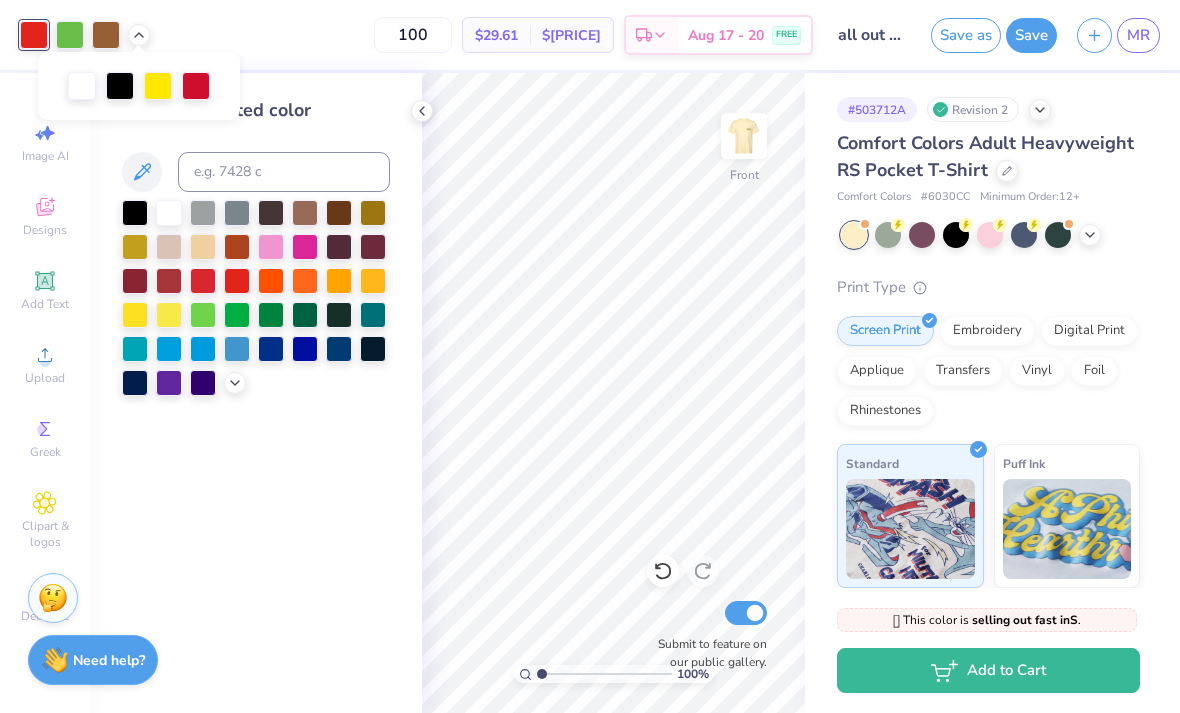 click at bounding box center [196, 86] 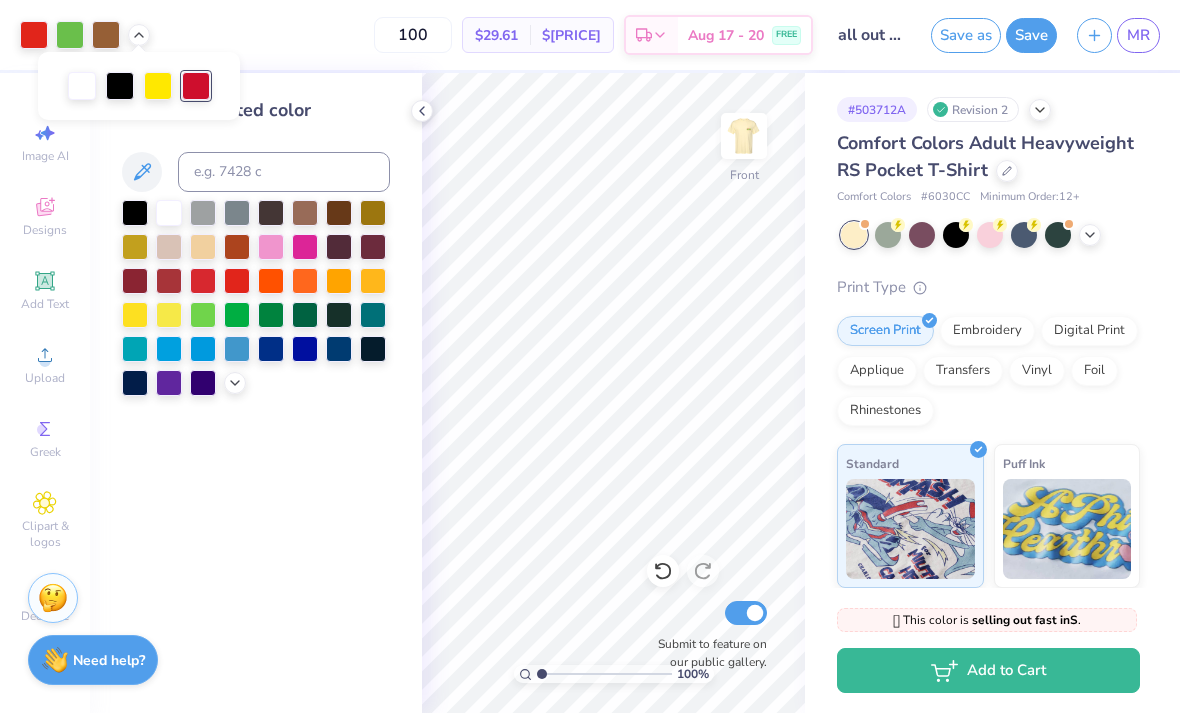 click at bounding box center (34, 35) 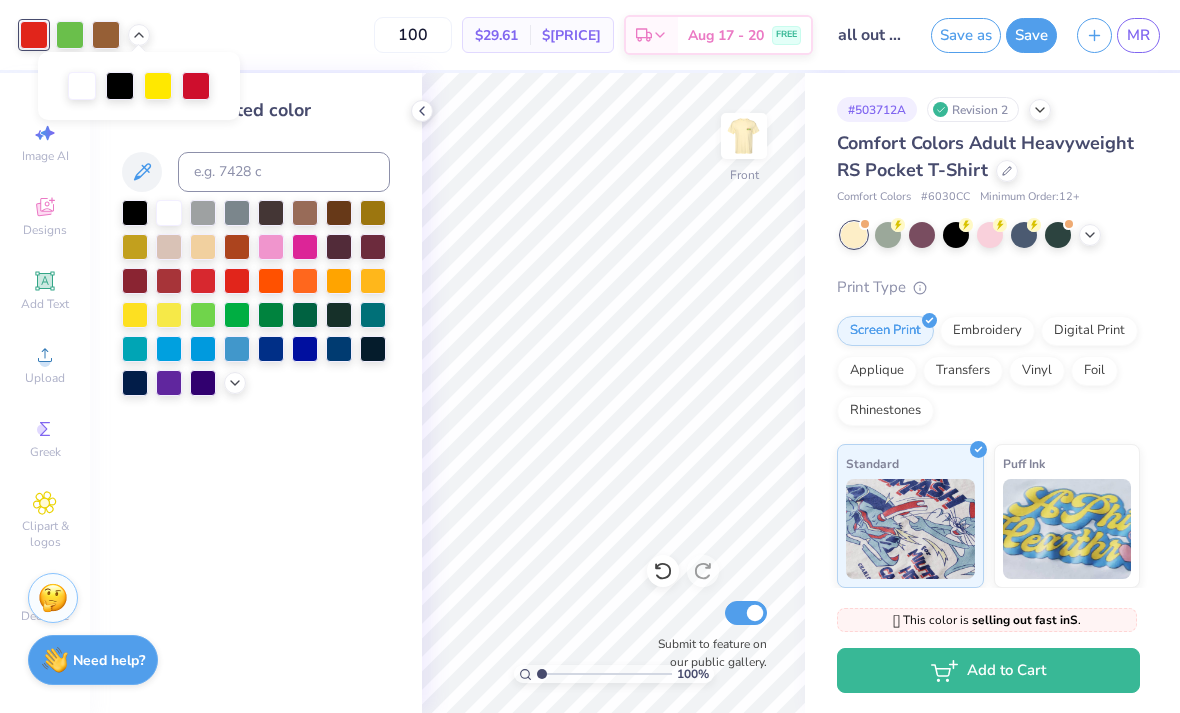 click at bounding box center (237, 281) 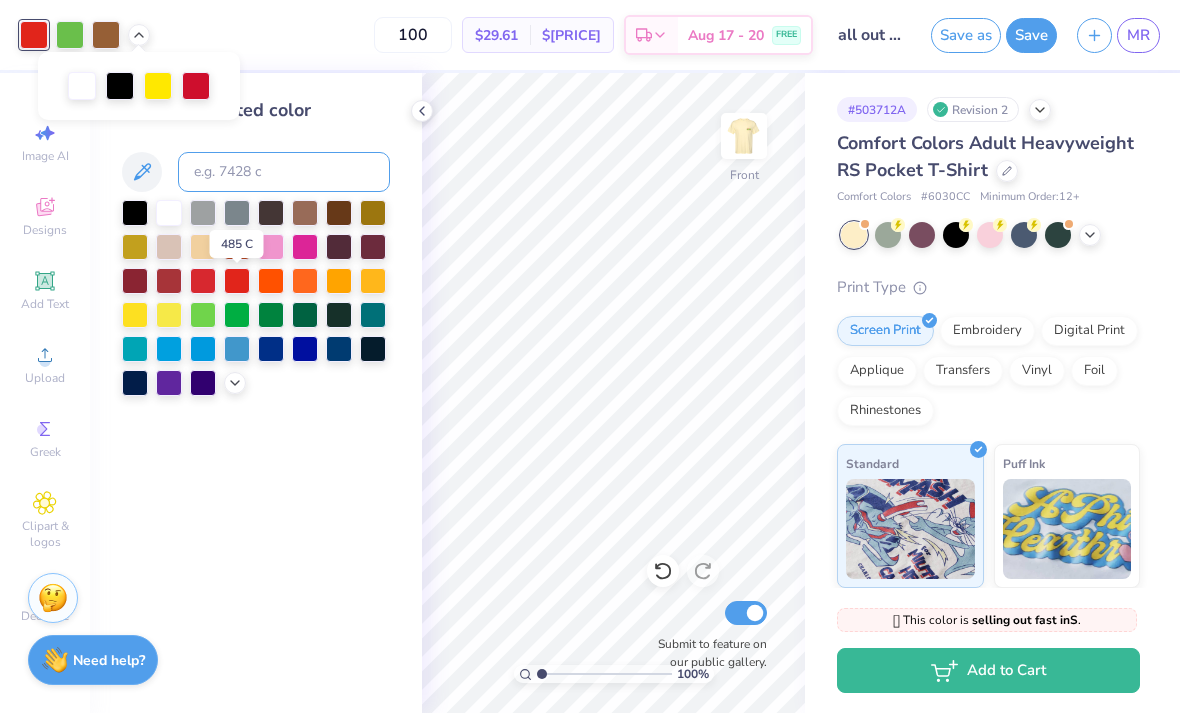click at bounding box center (284, 172) 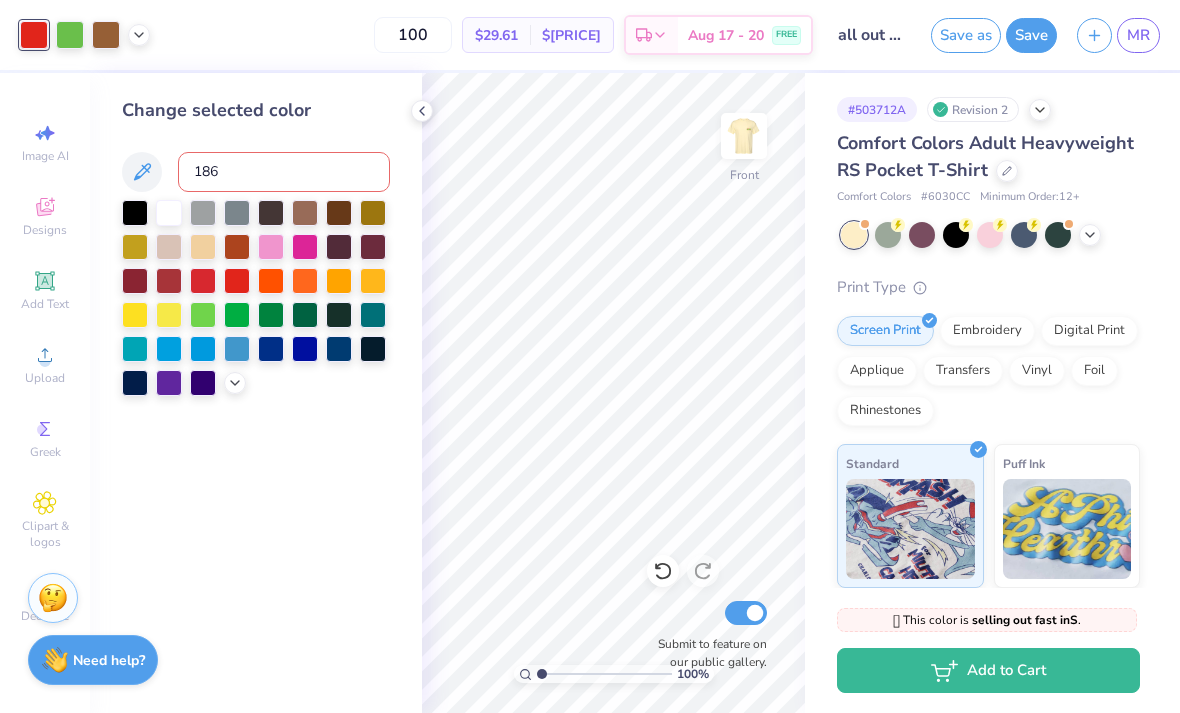 type on "186" 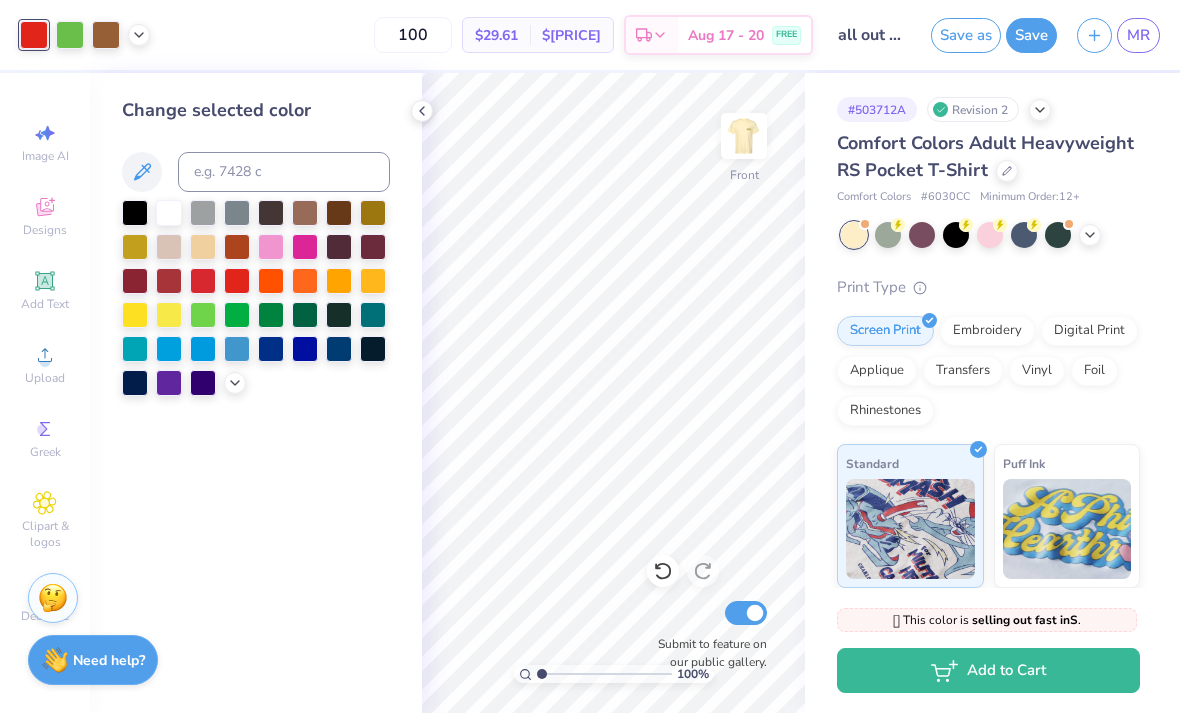 click 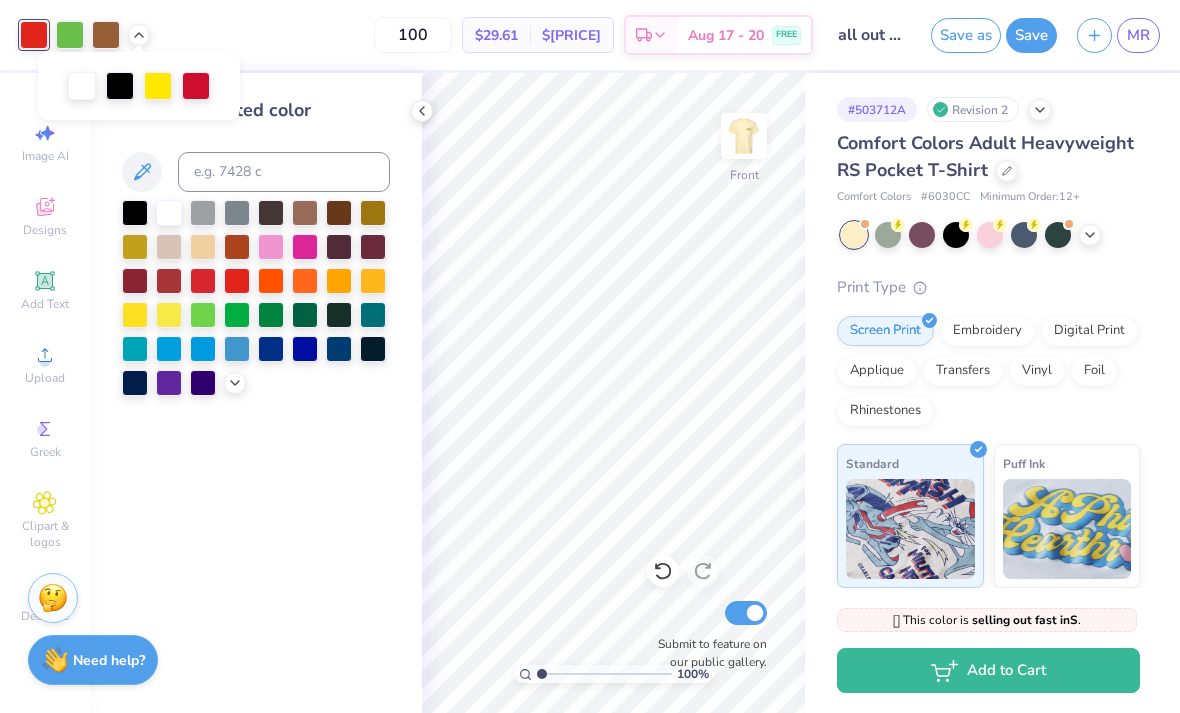 click at bounding box center [196, 86] 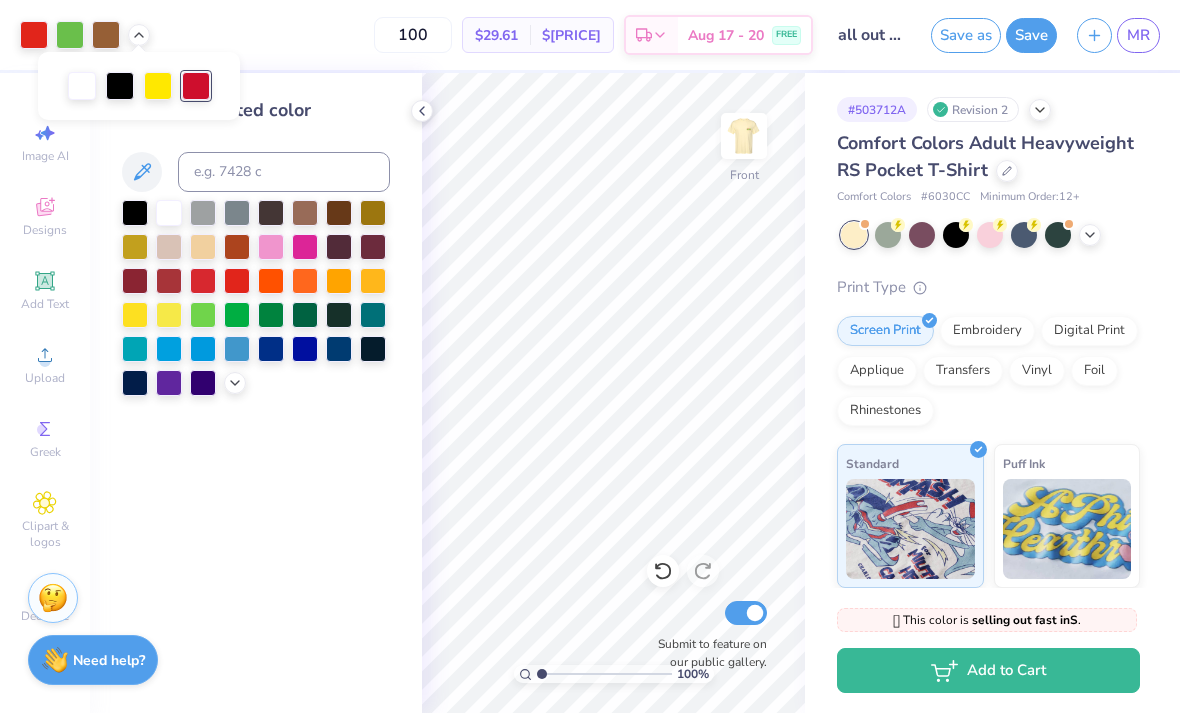 click at bounding box center [237, 281] 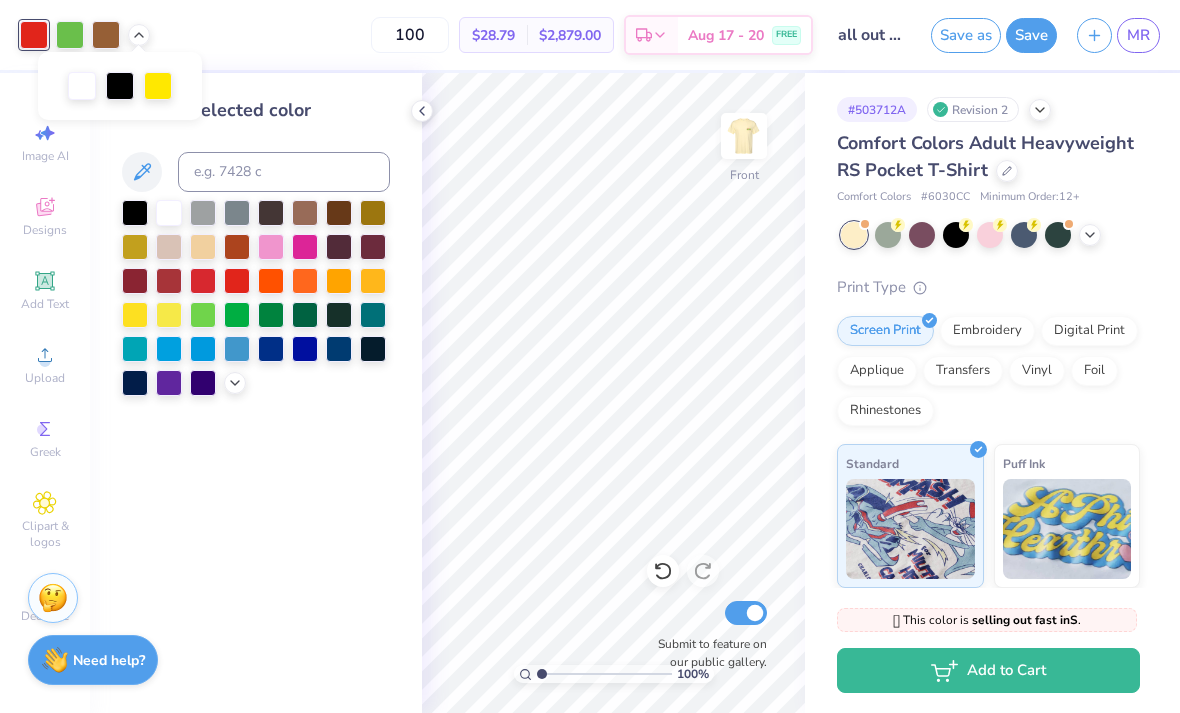 click at bounding box center (70, 35) 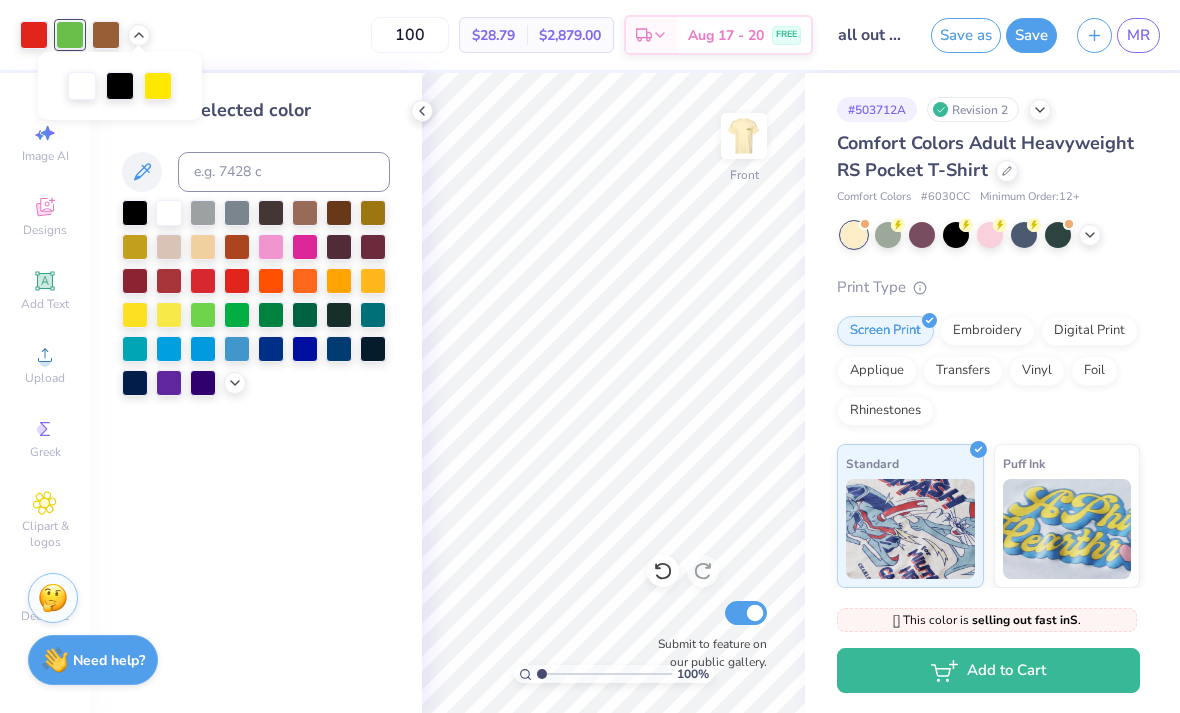 click 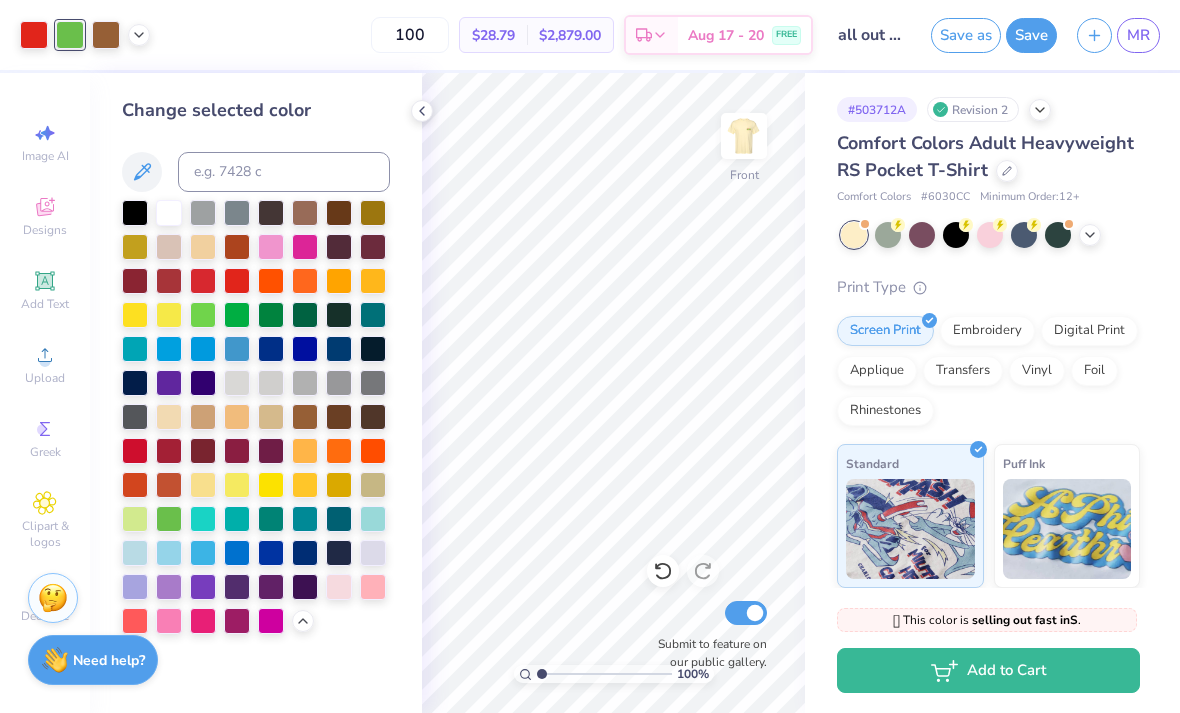 click at bounding box center [169, 519] 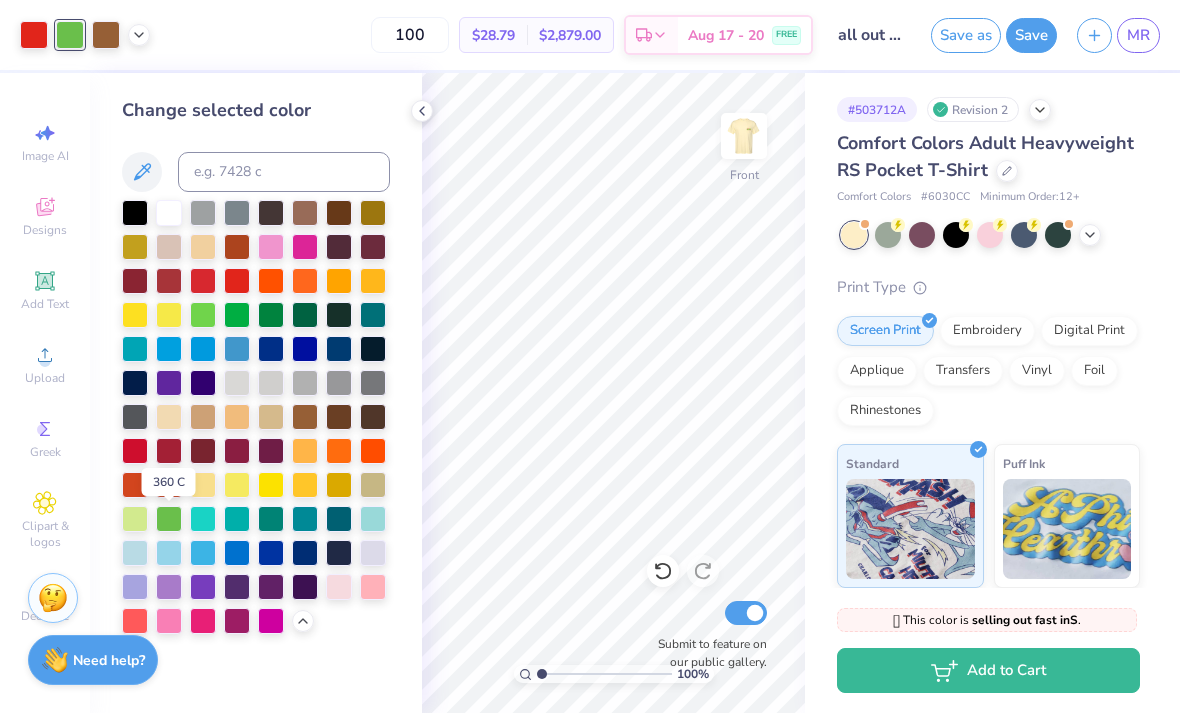 click at bounding box center [744, 136] 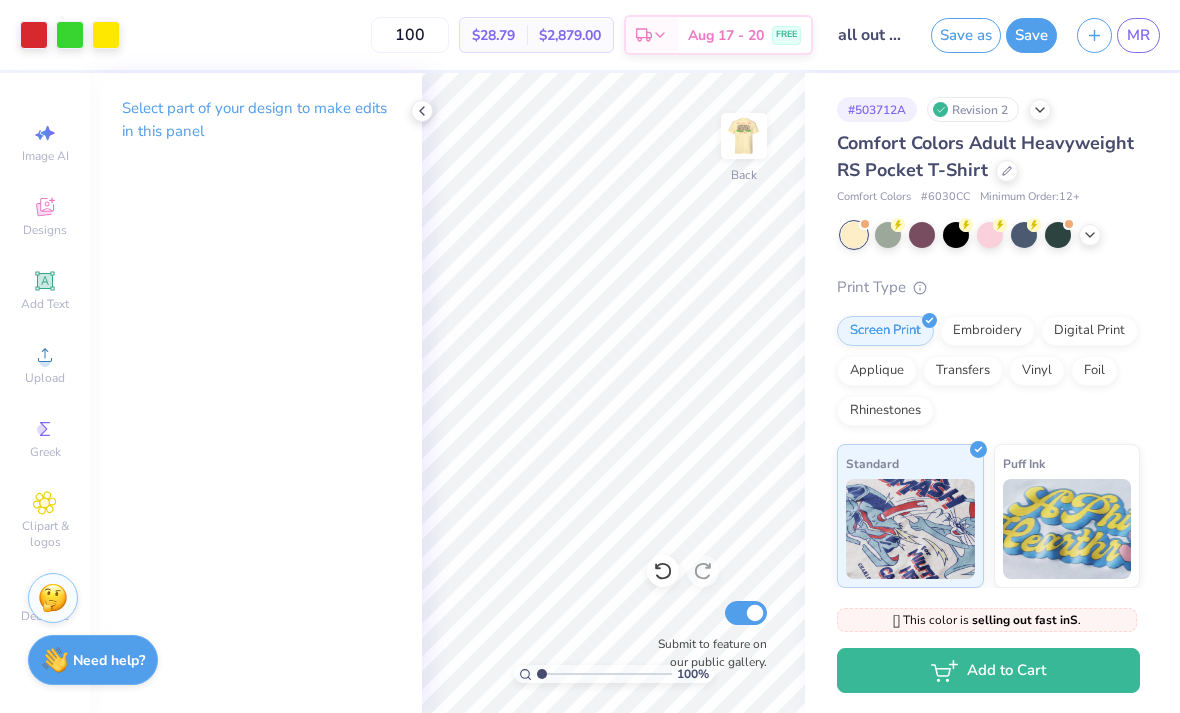 click at bounding box center [70, 35] 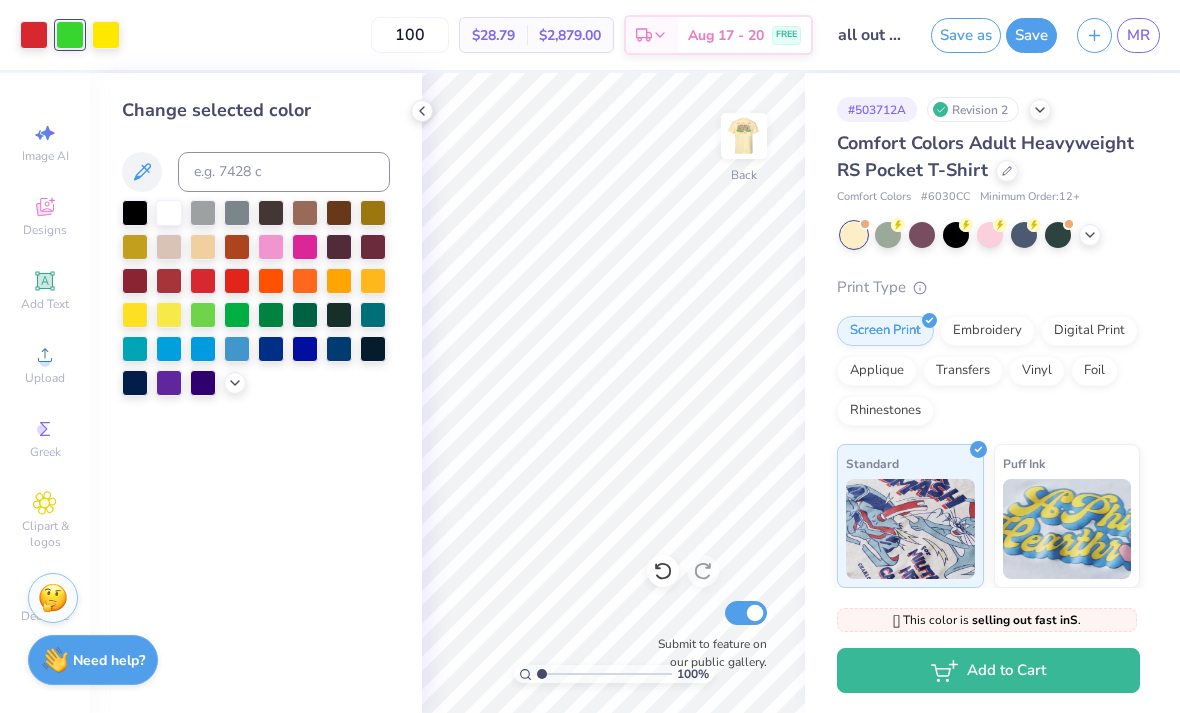 click 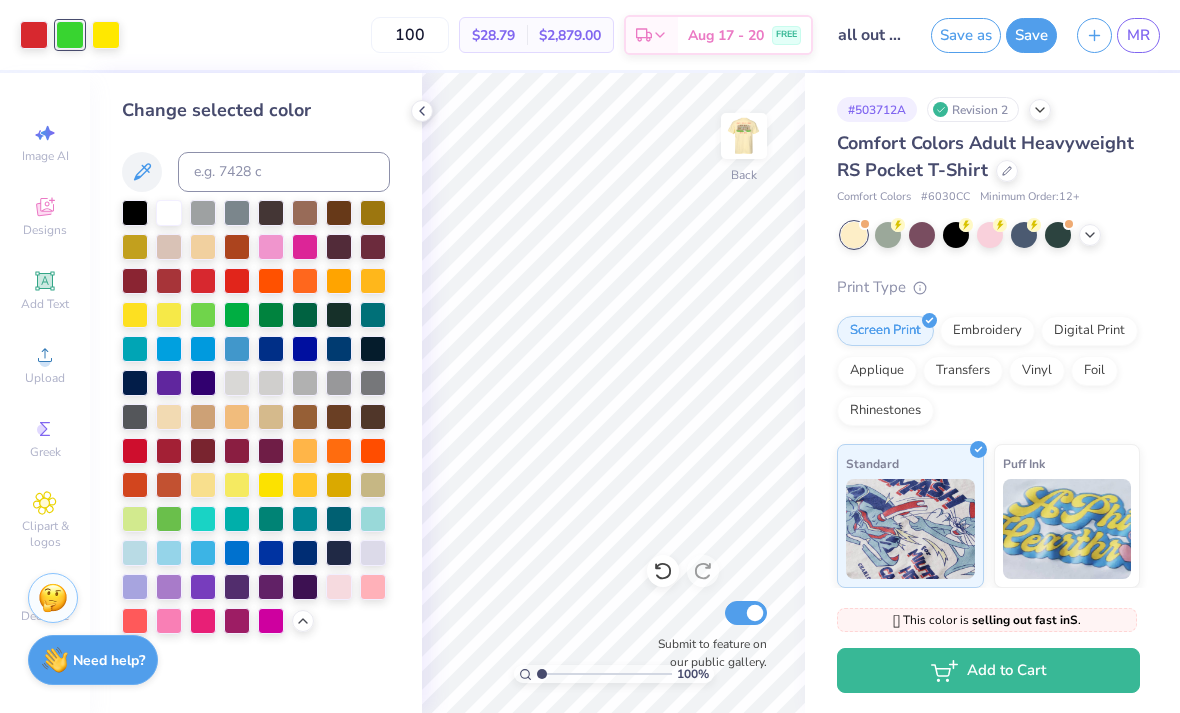 click at bounding box center [169, 519] 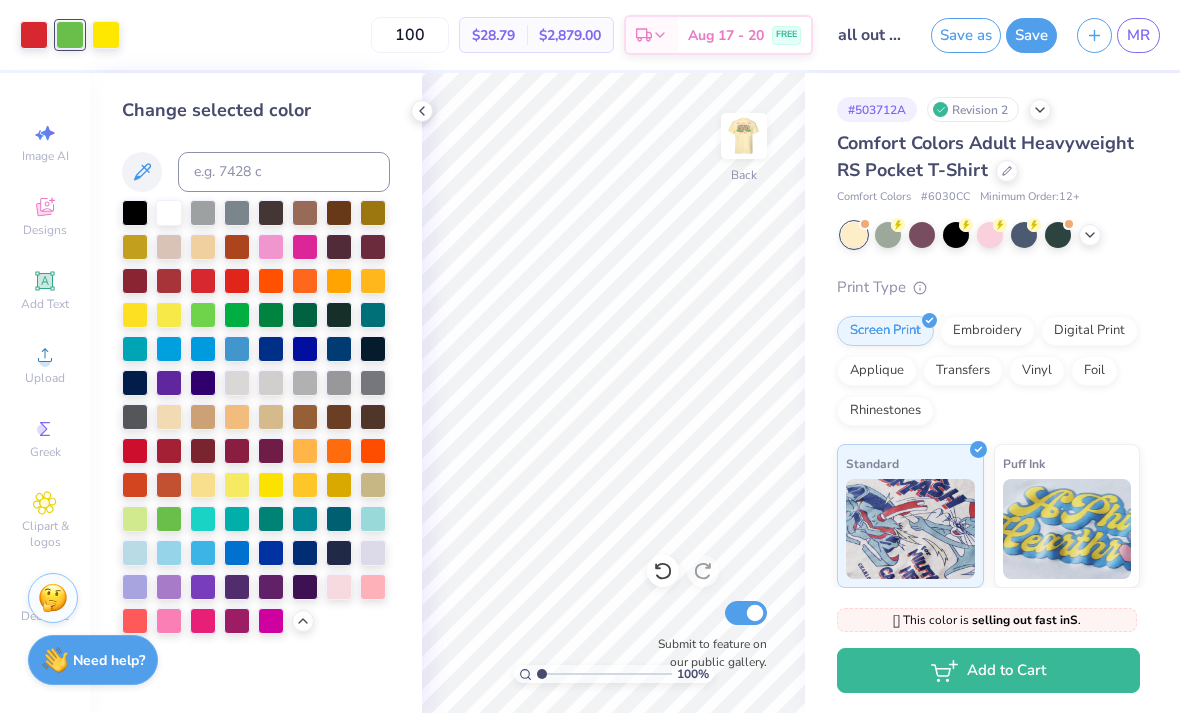 click at bounding box center (106, 35) 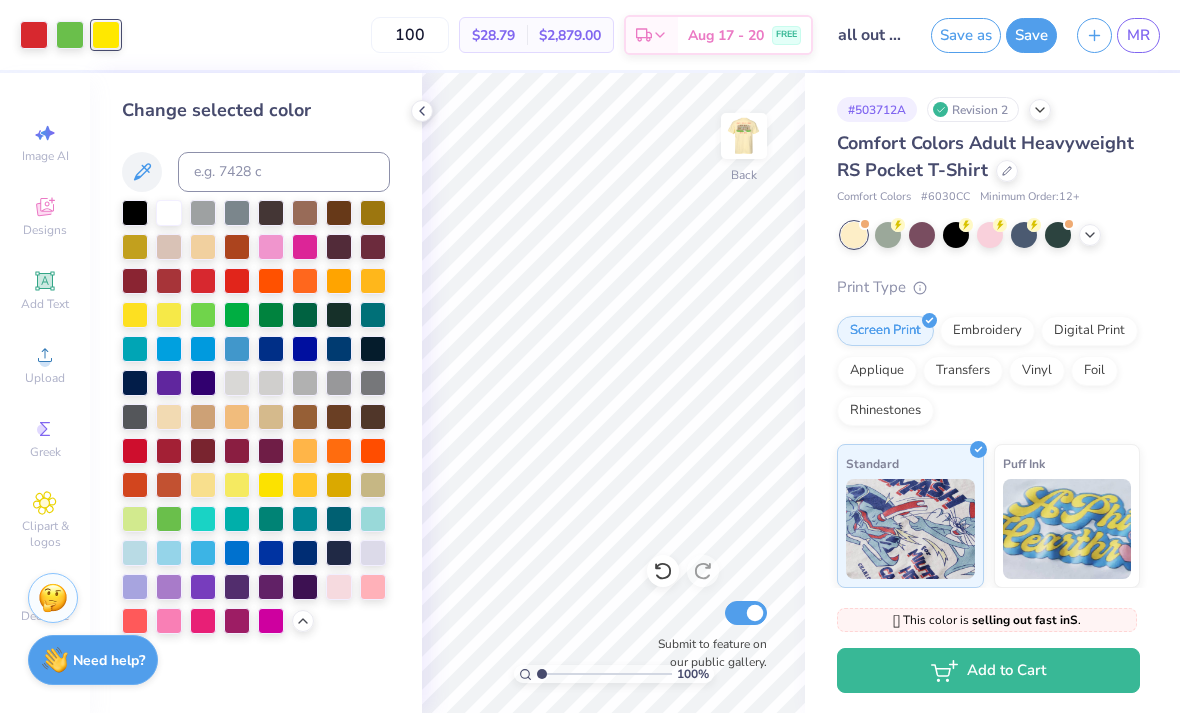 click at bounding box center [744, 136] 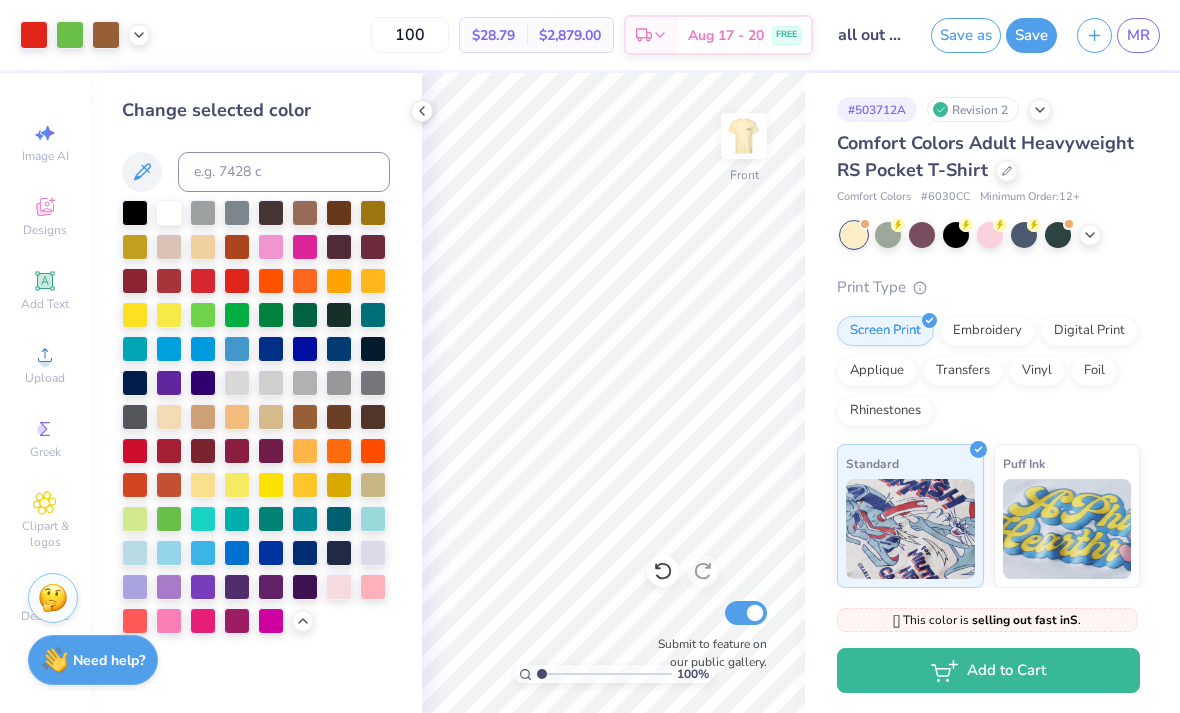 click 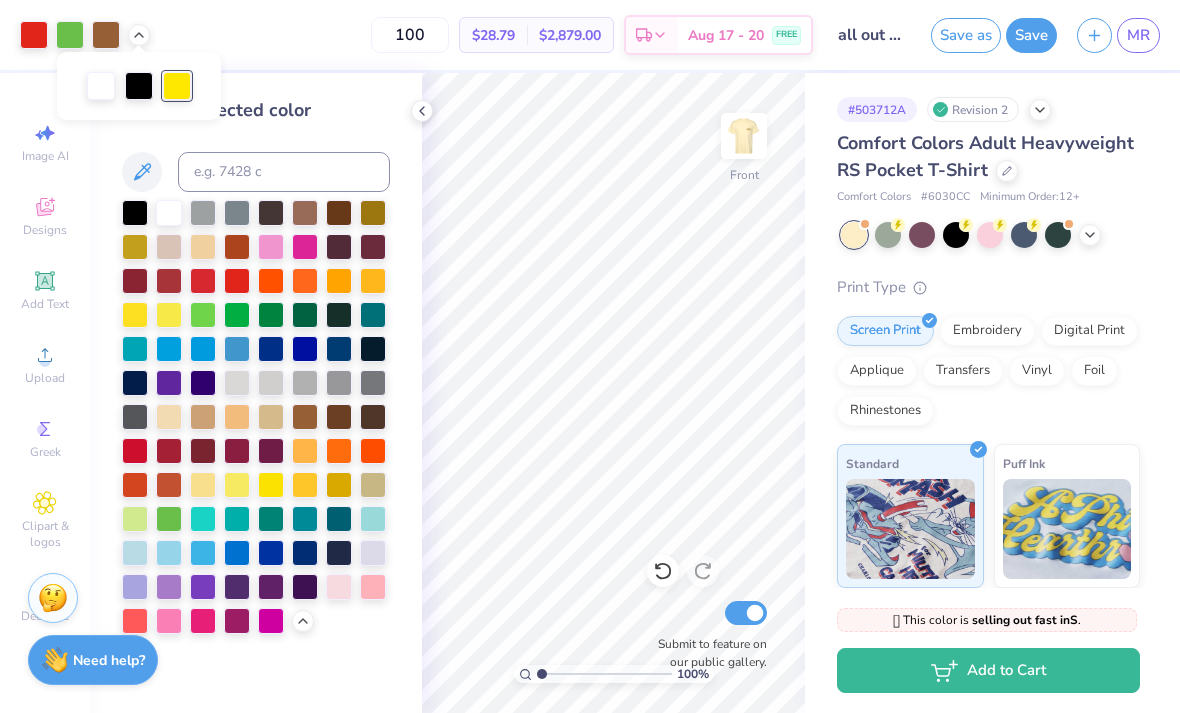 click at bounding box center [177, 86] 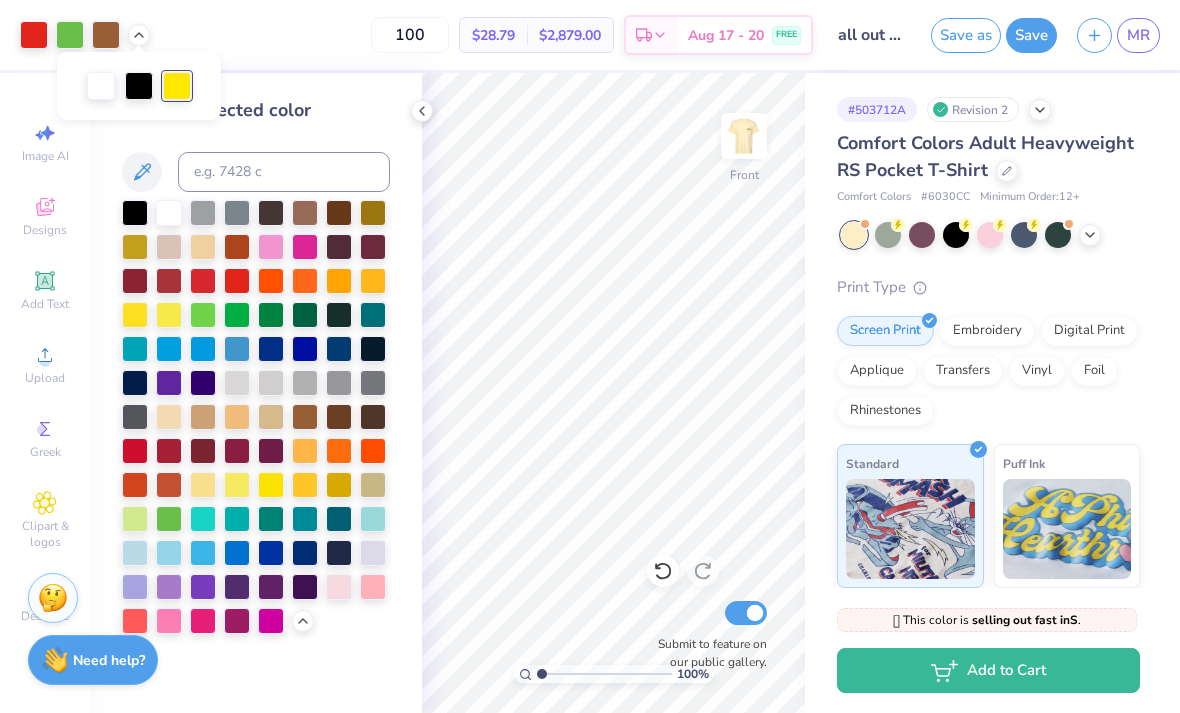 click at bounding box center [744, 136] 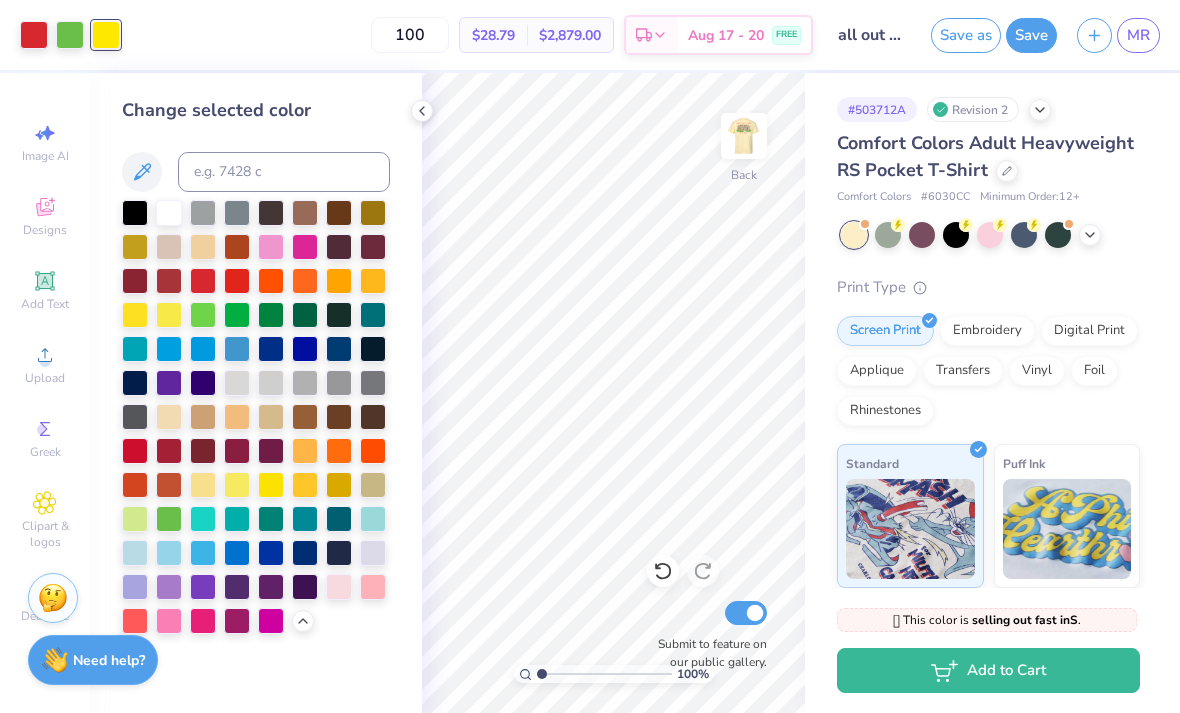click at bounding box center [744, 136] 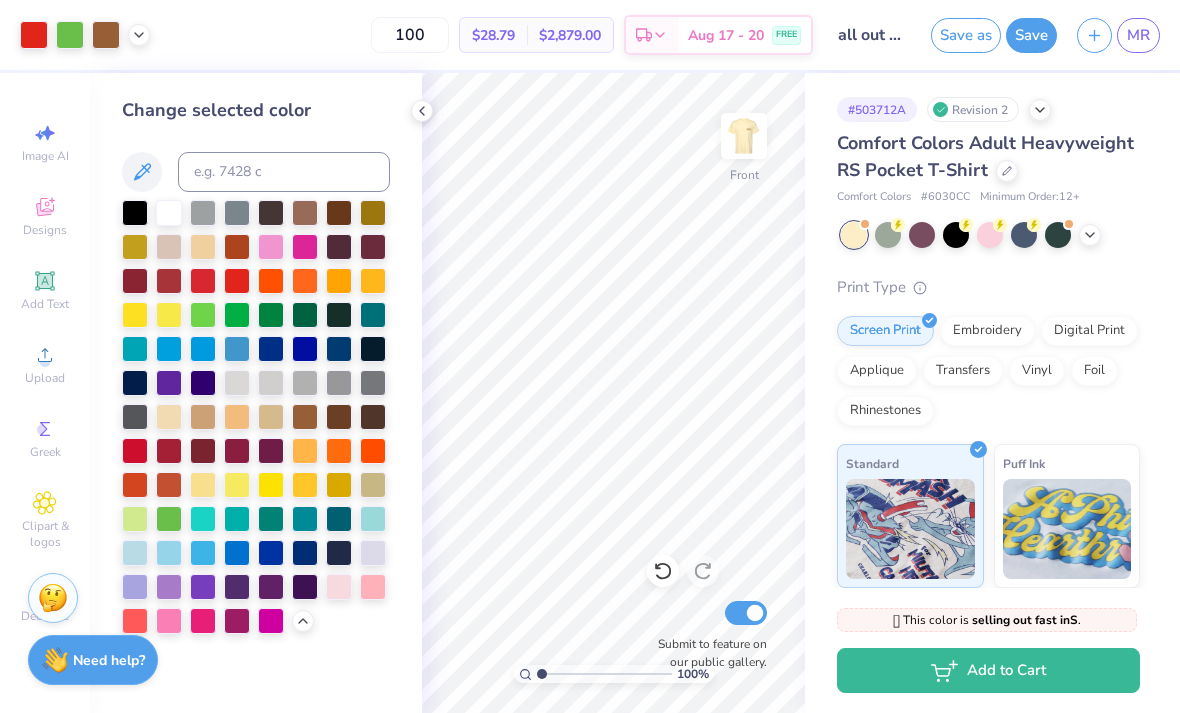 click at bounding box center (744, 136) 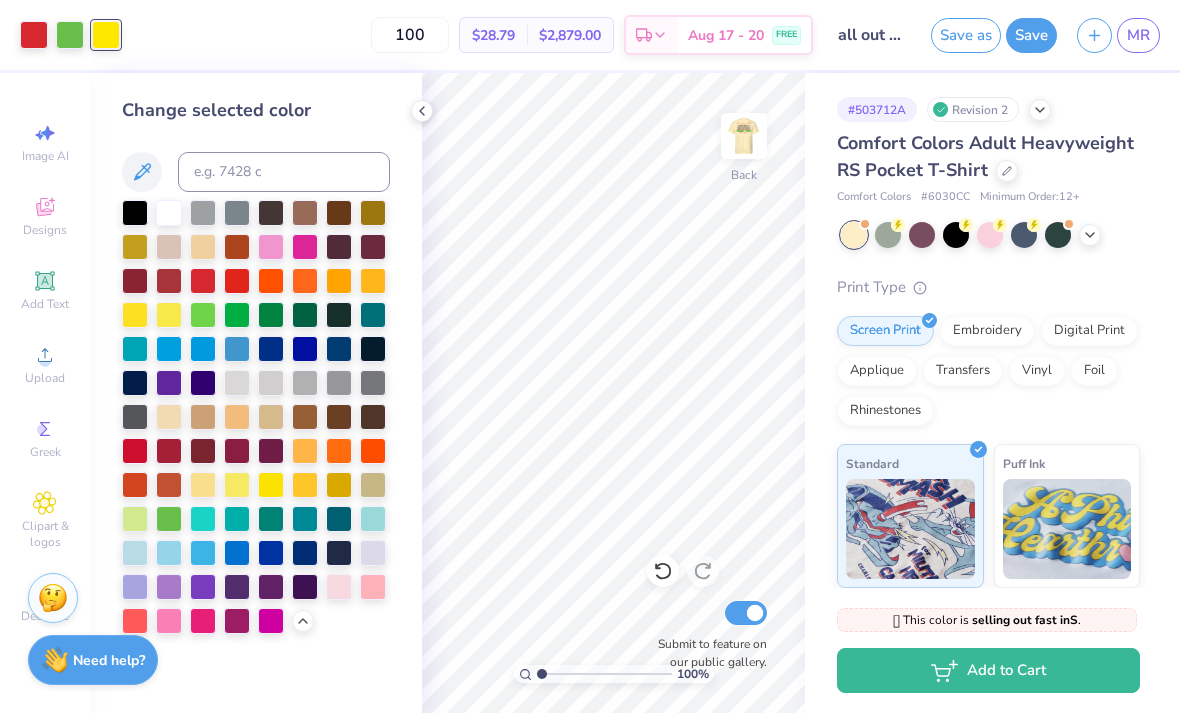 click on "100" at bounding box center [410, 35] 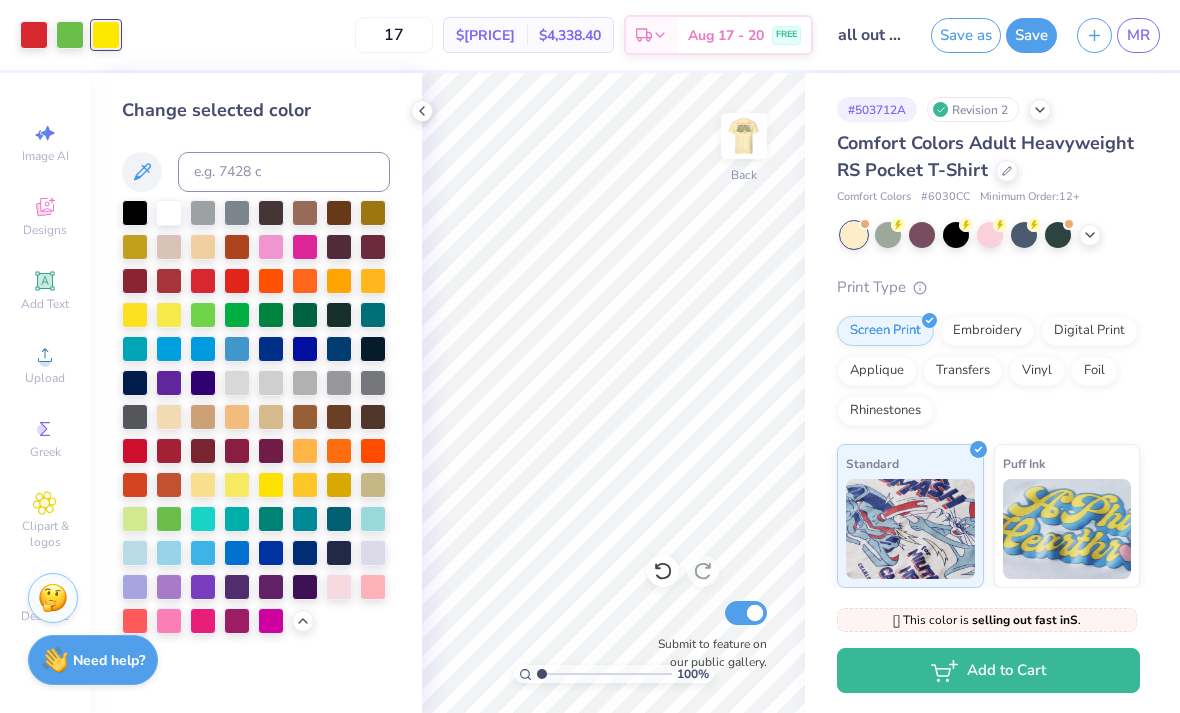 type on "1" 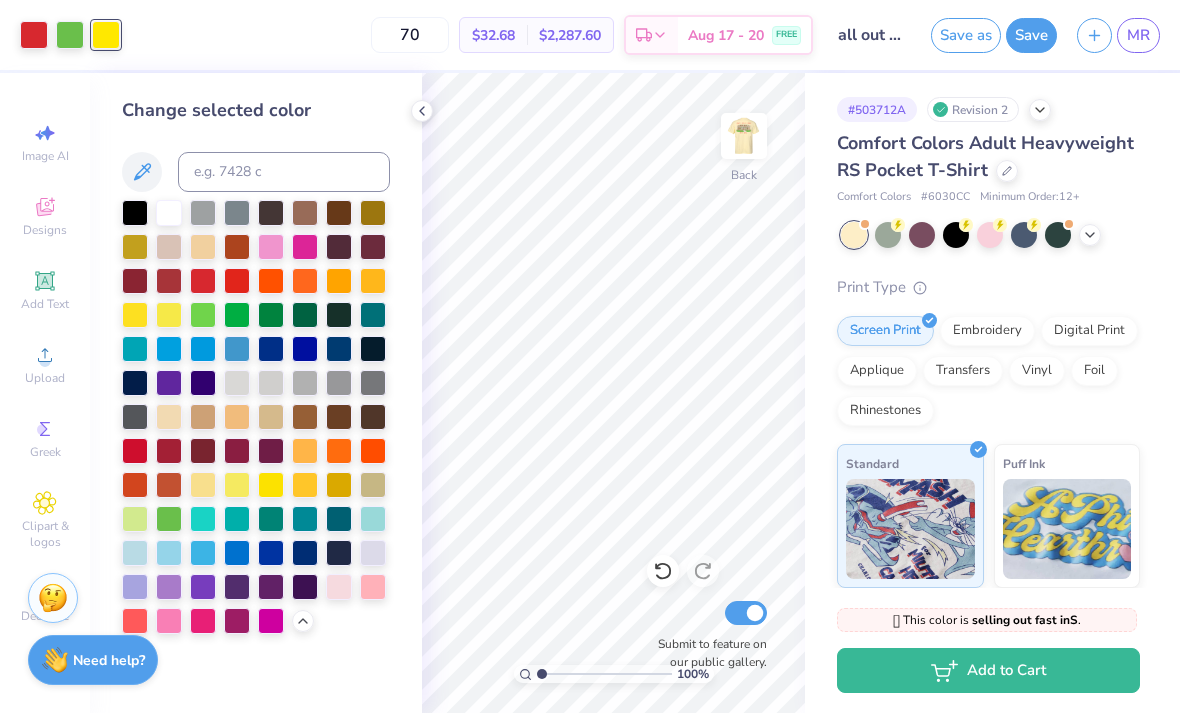 type on "7" 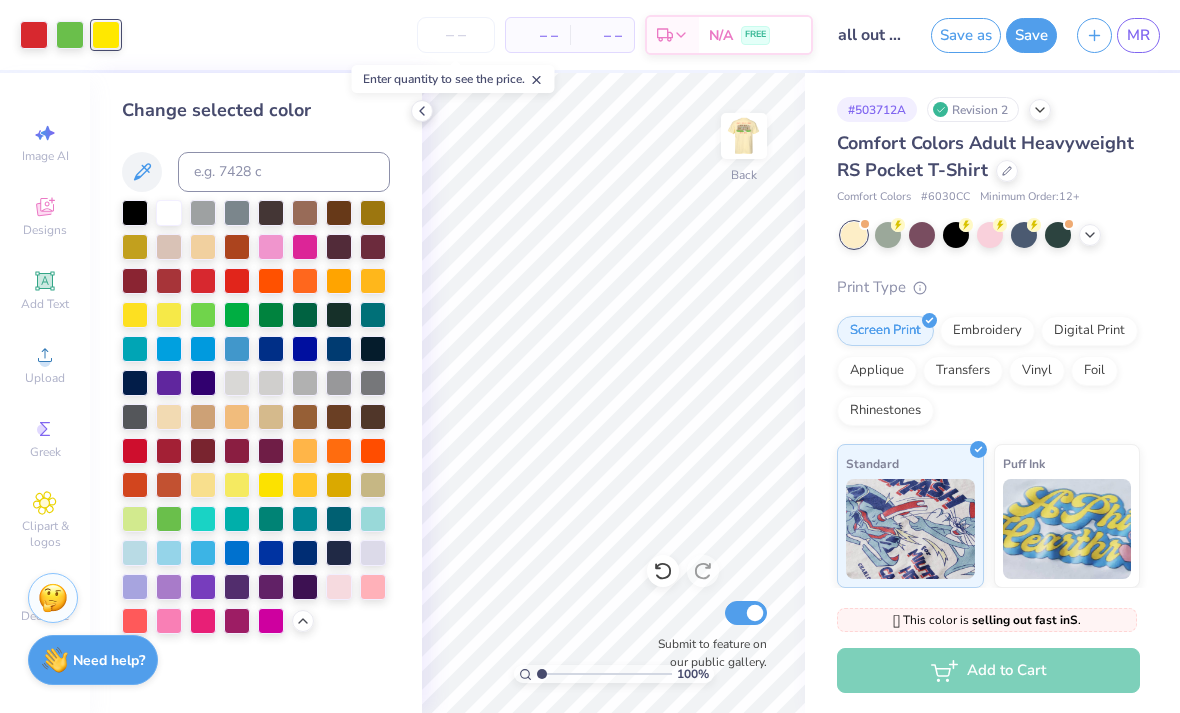 type 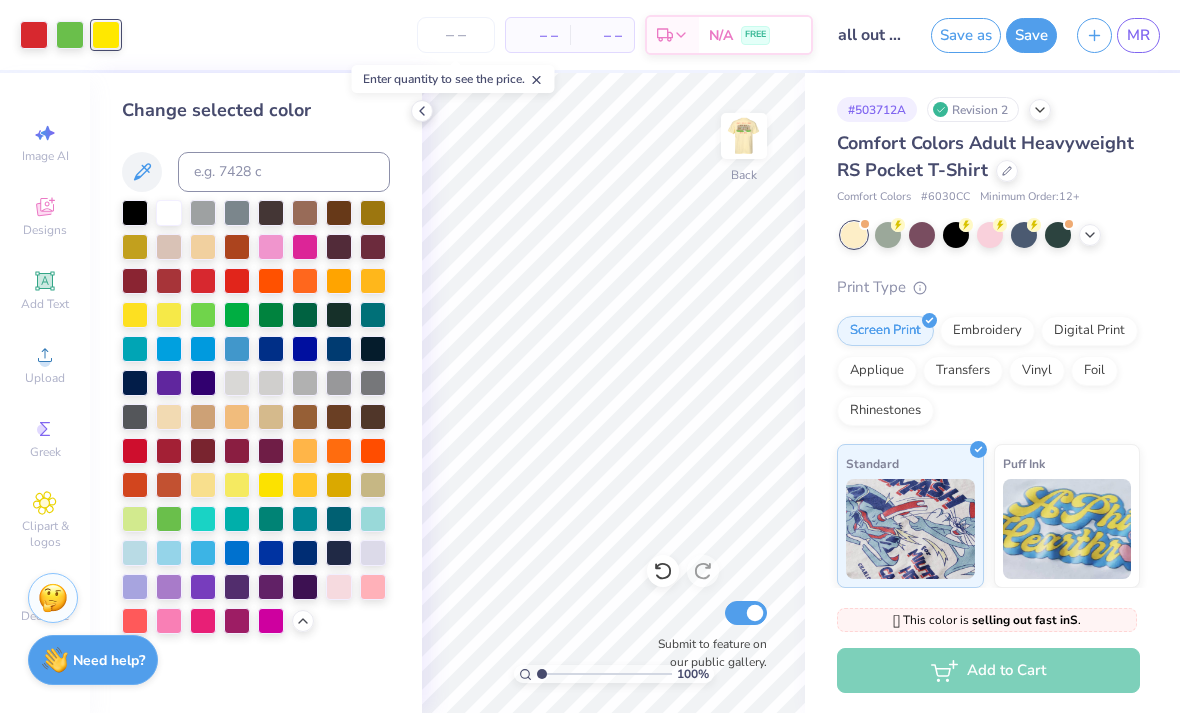 click 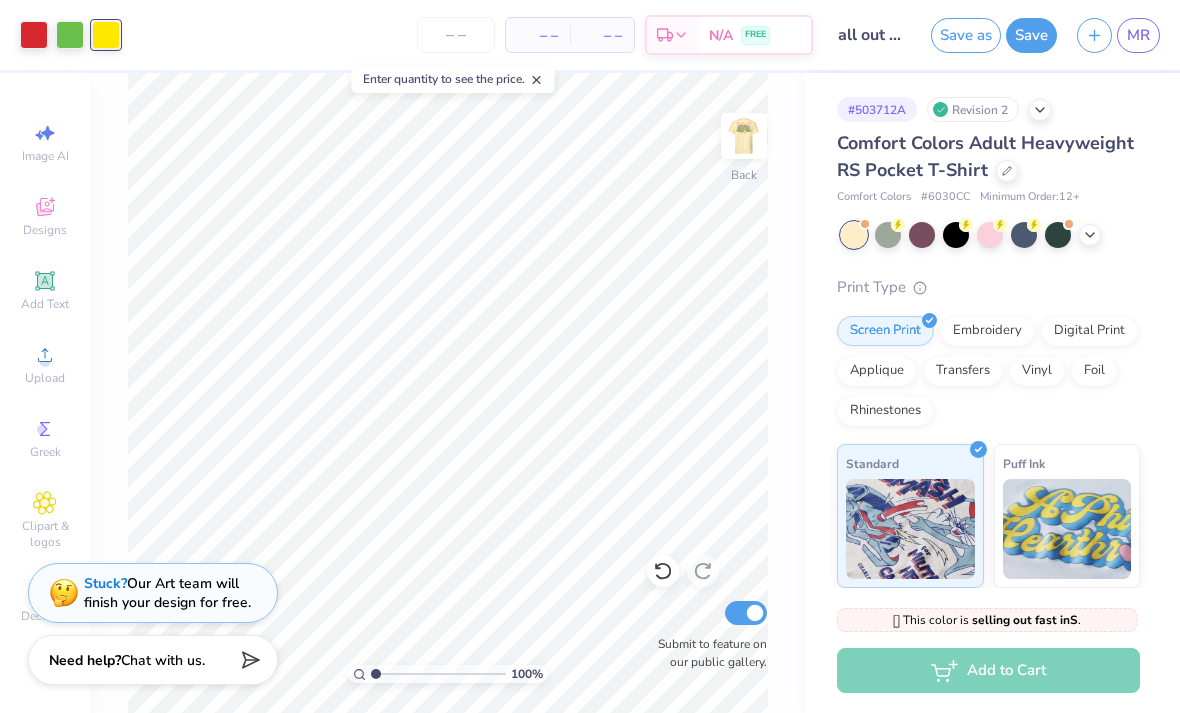 click at bounding box center (744, 136) 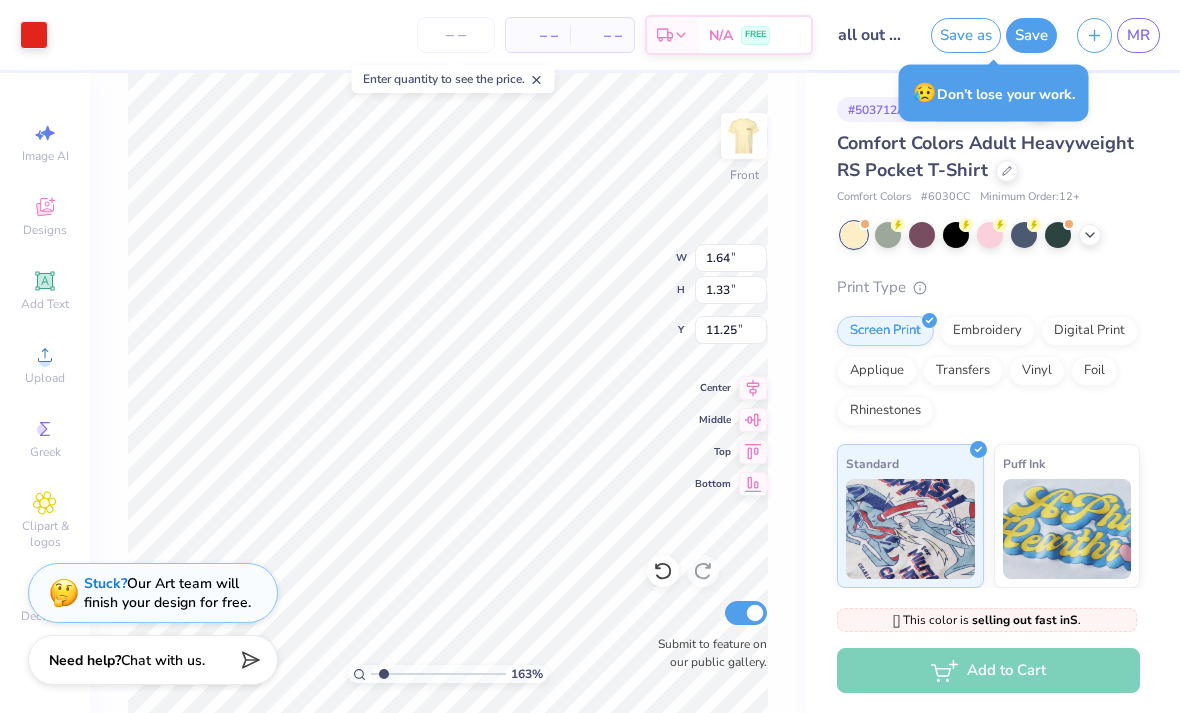 type on "1.62523990356228" 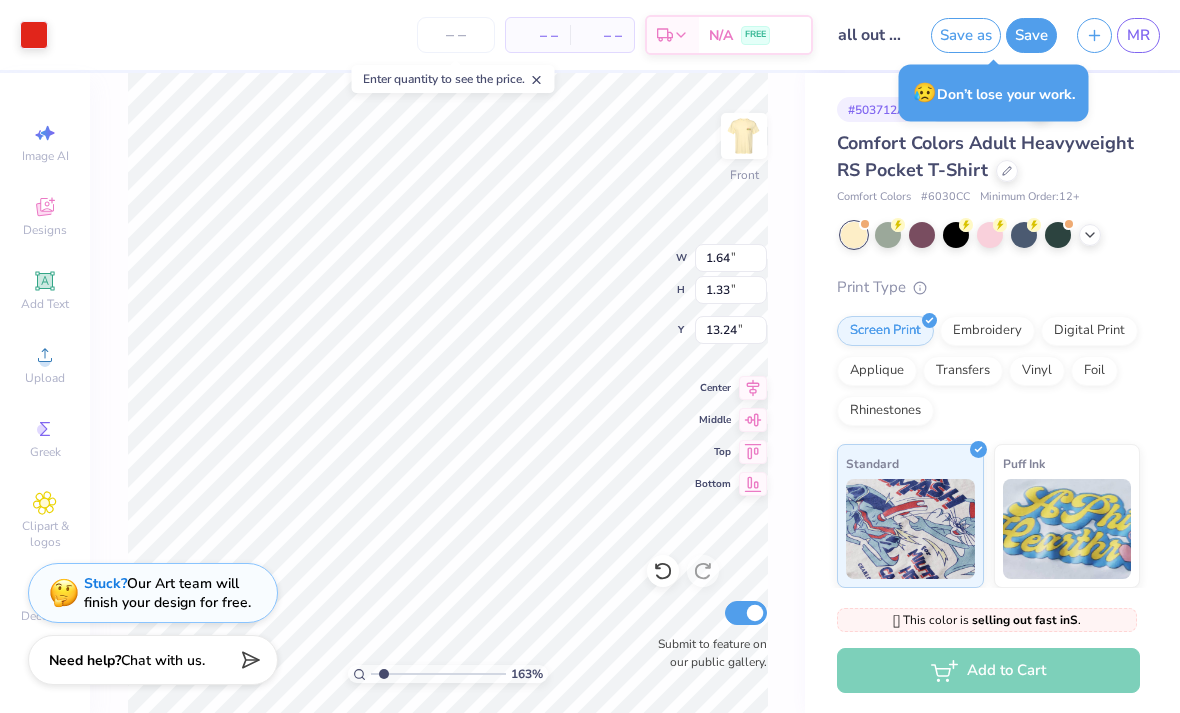 type on "1.62523990356228" 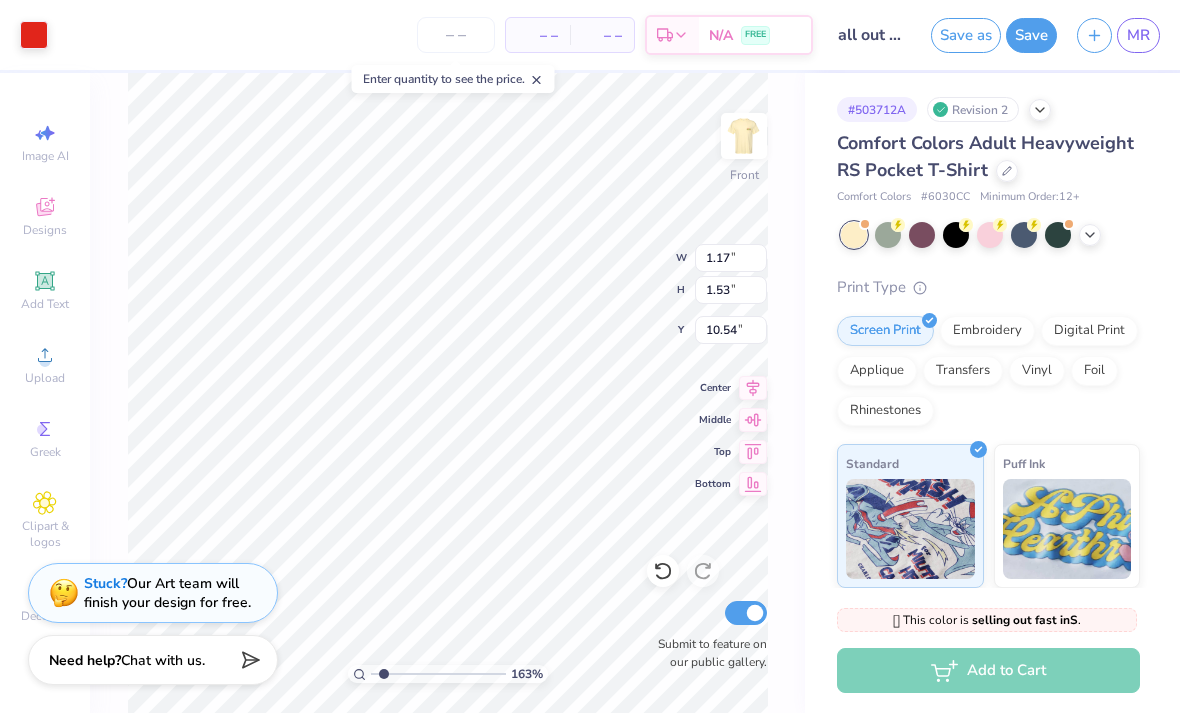 type on "1.62523990356228" 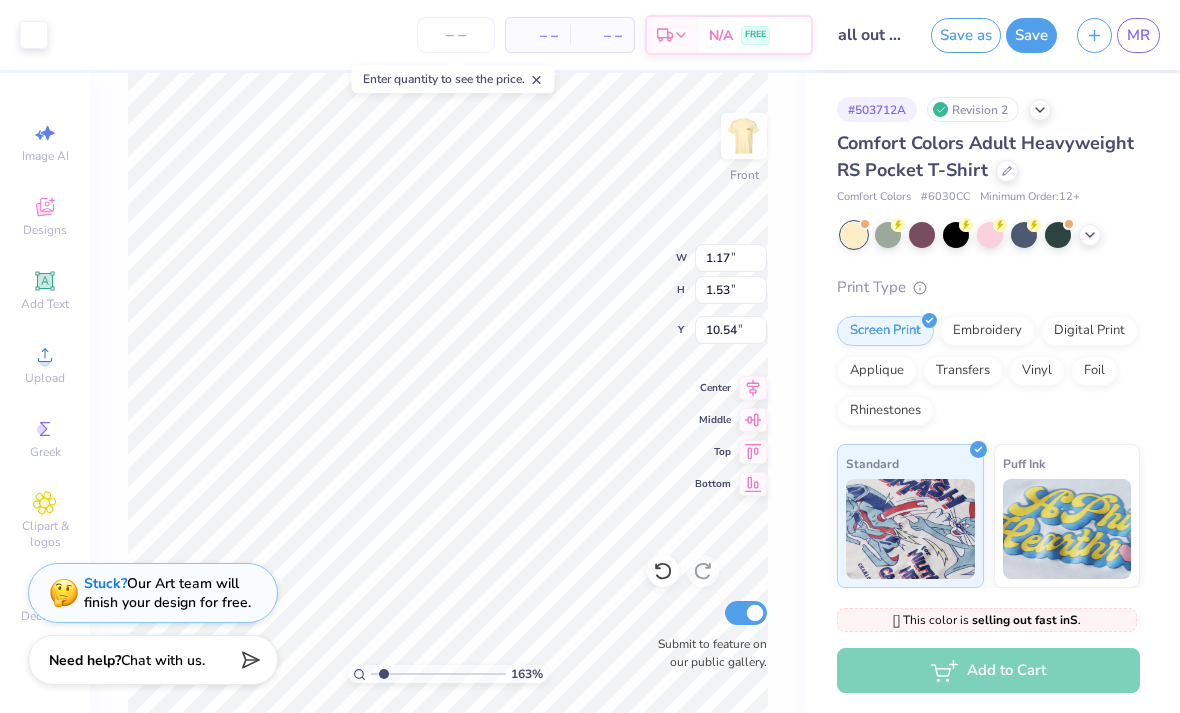 type on "2.84" 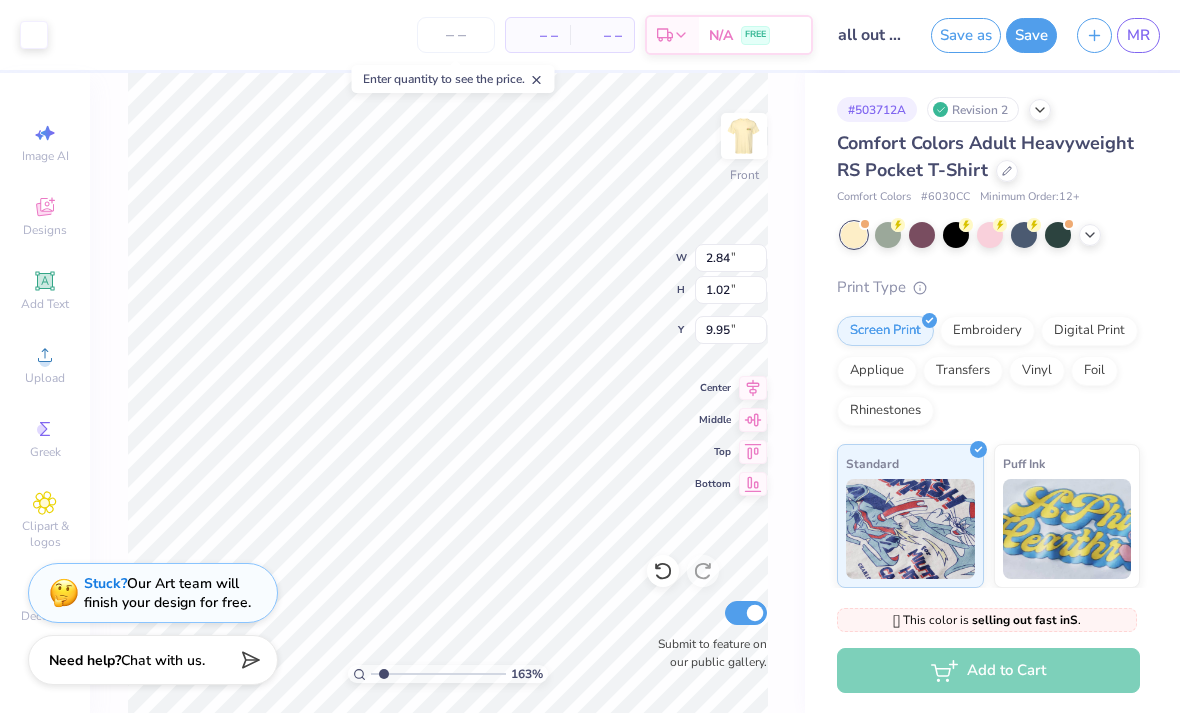 type on "1.62523990356228" 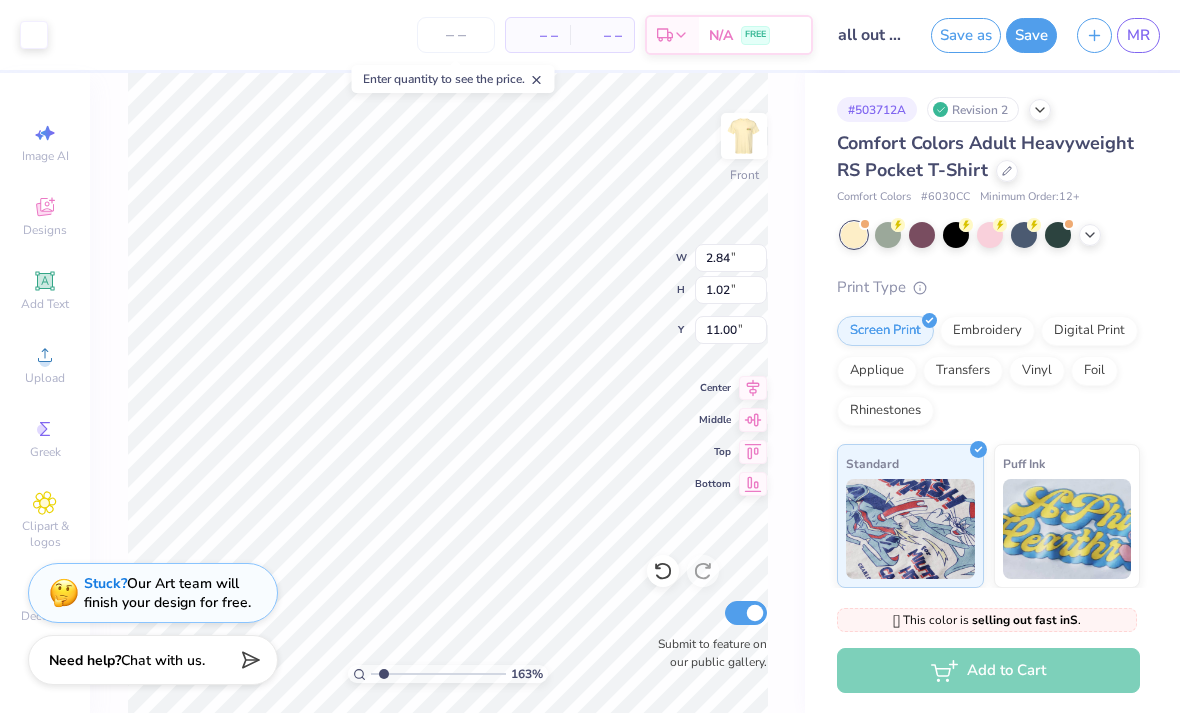 click 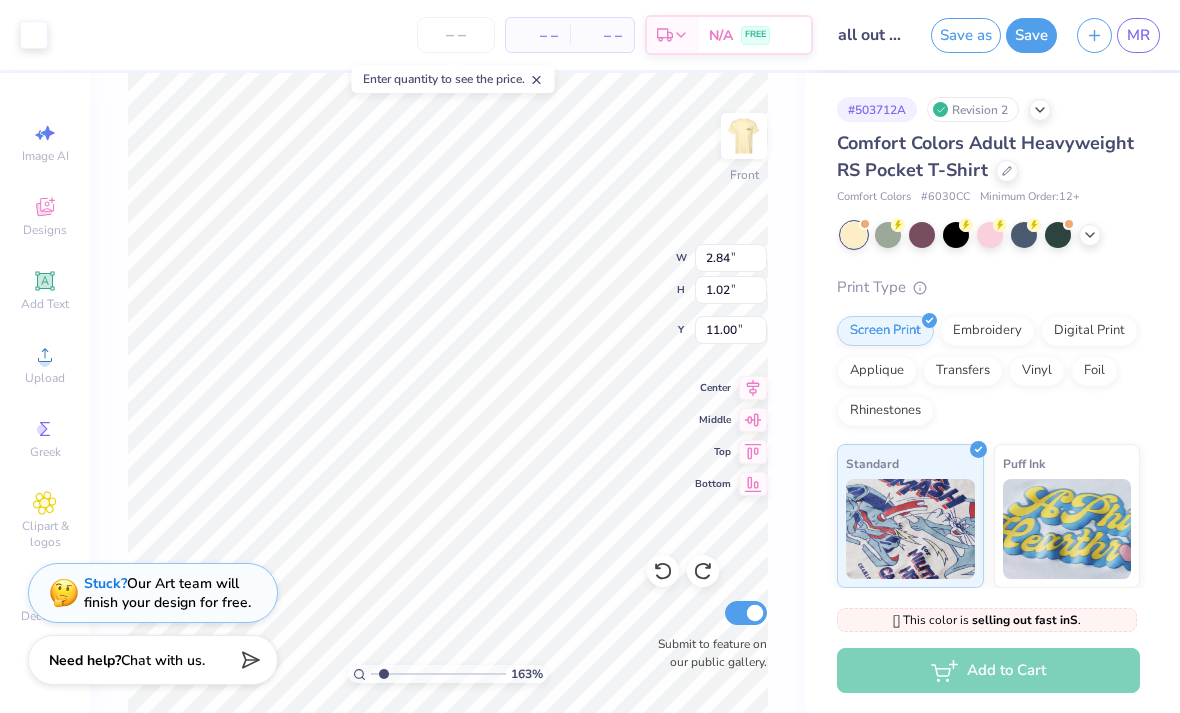 type on "1.62523990356228" 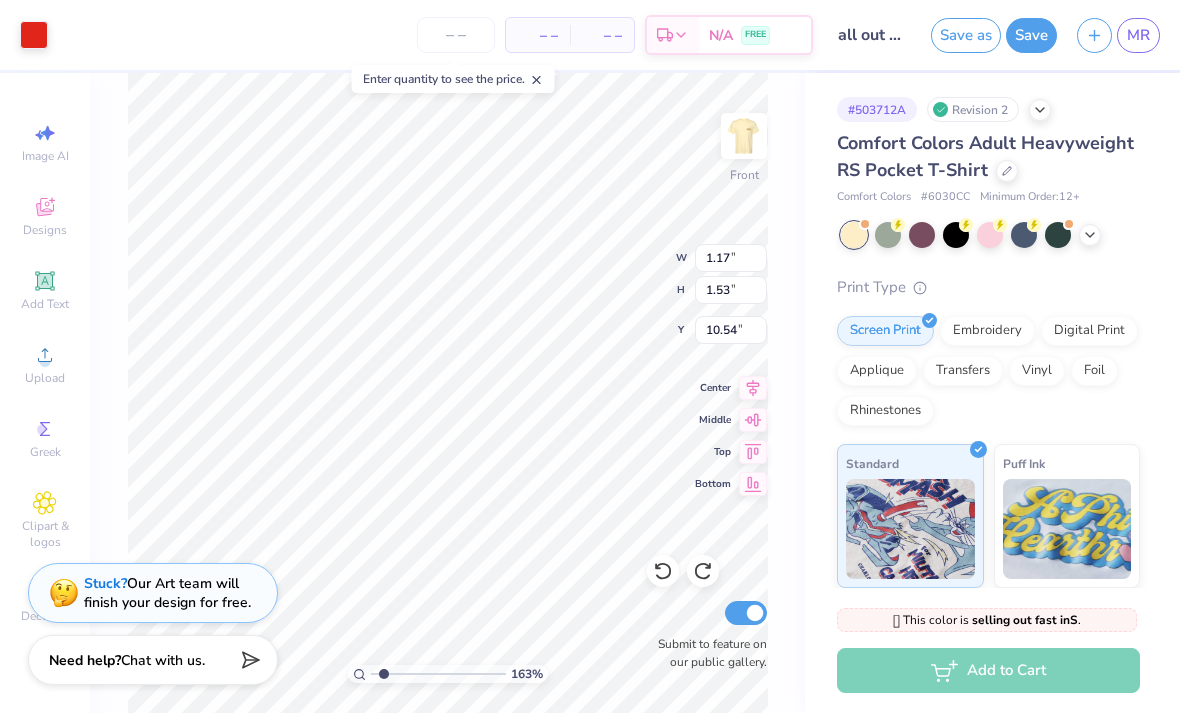 click at bounding box center (663, 571) 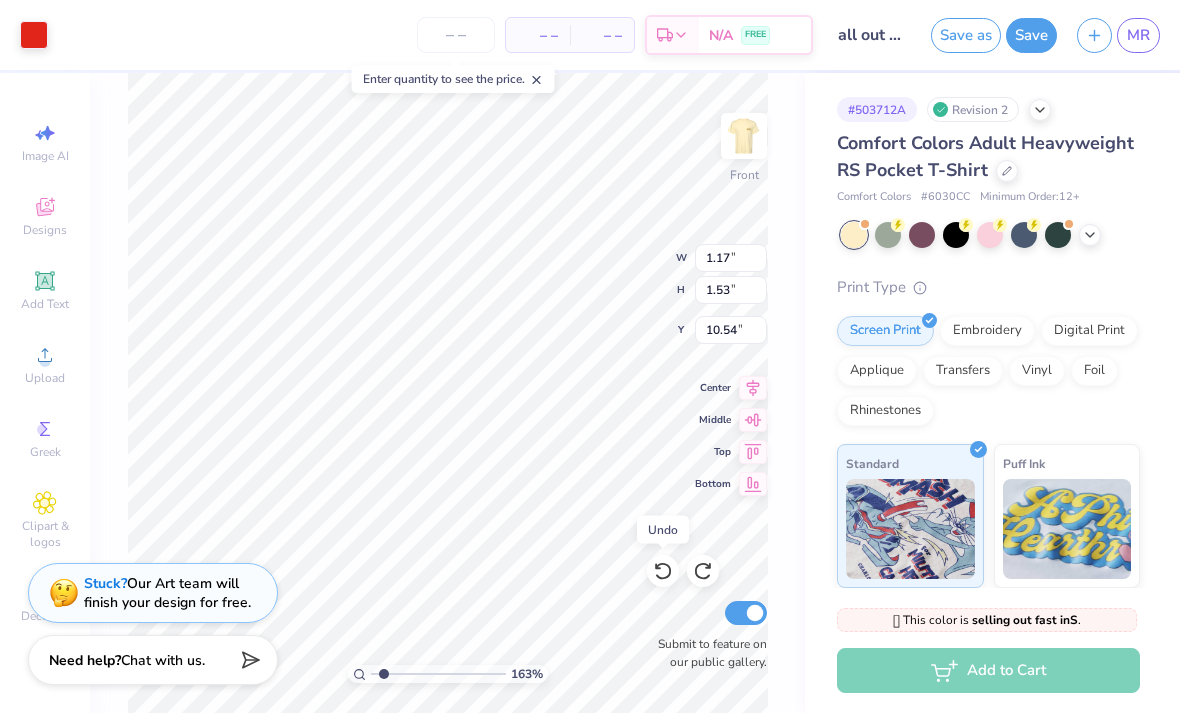 click 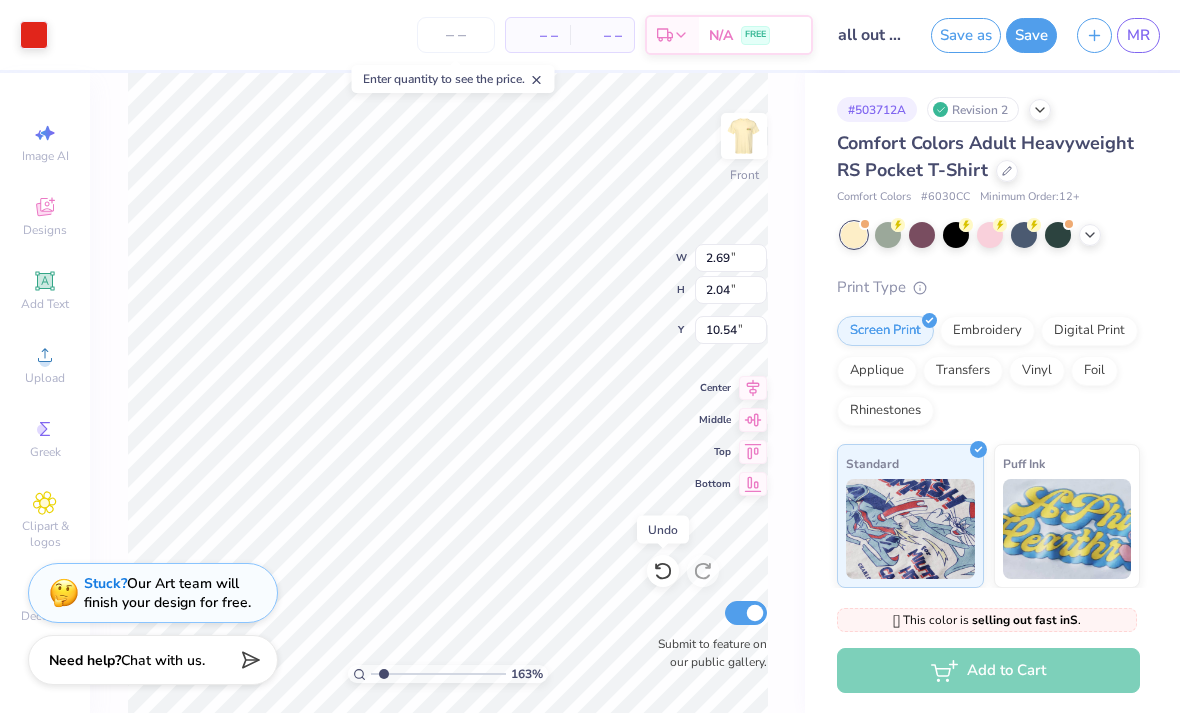 type on "1.62523990356228" 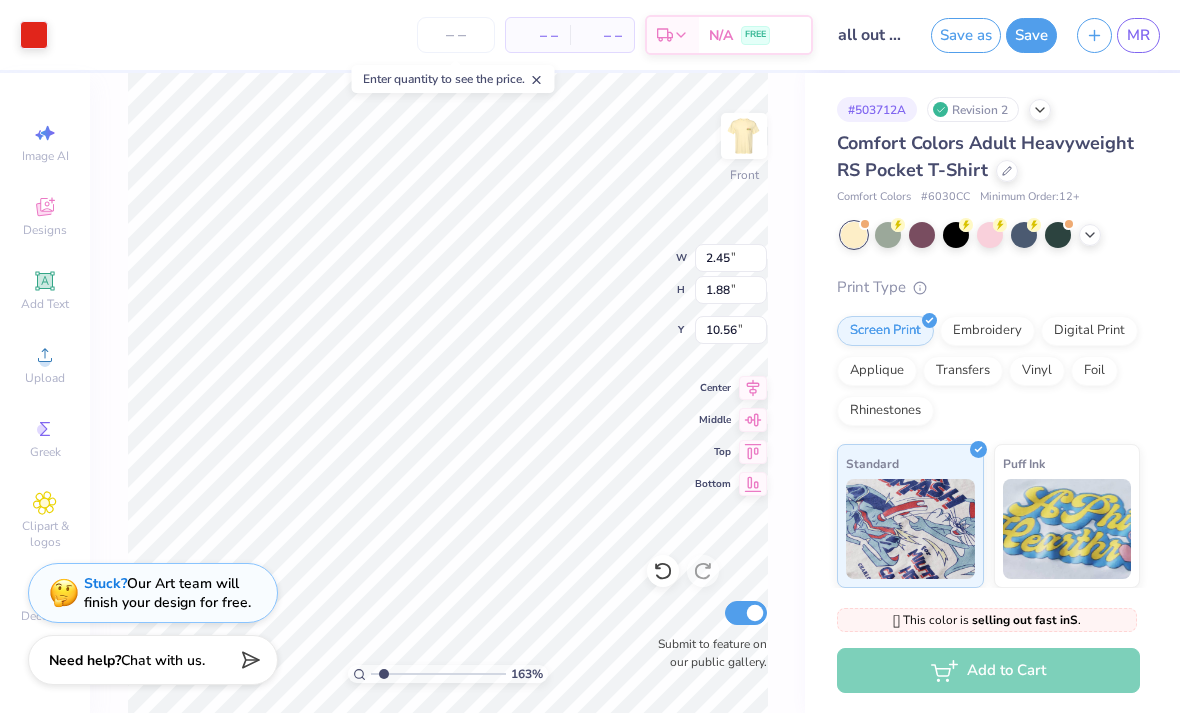 type on "1.62523990356228" 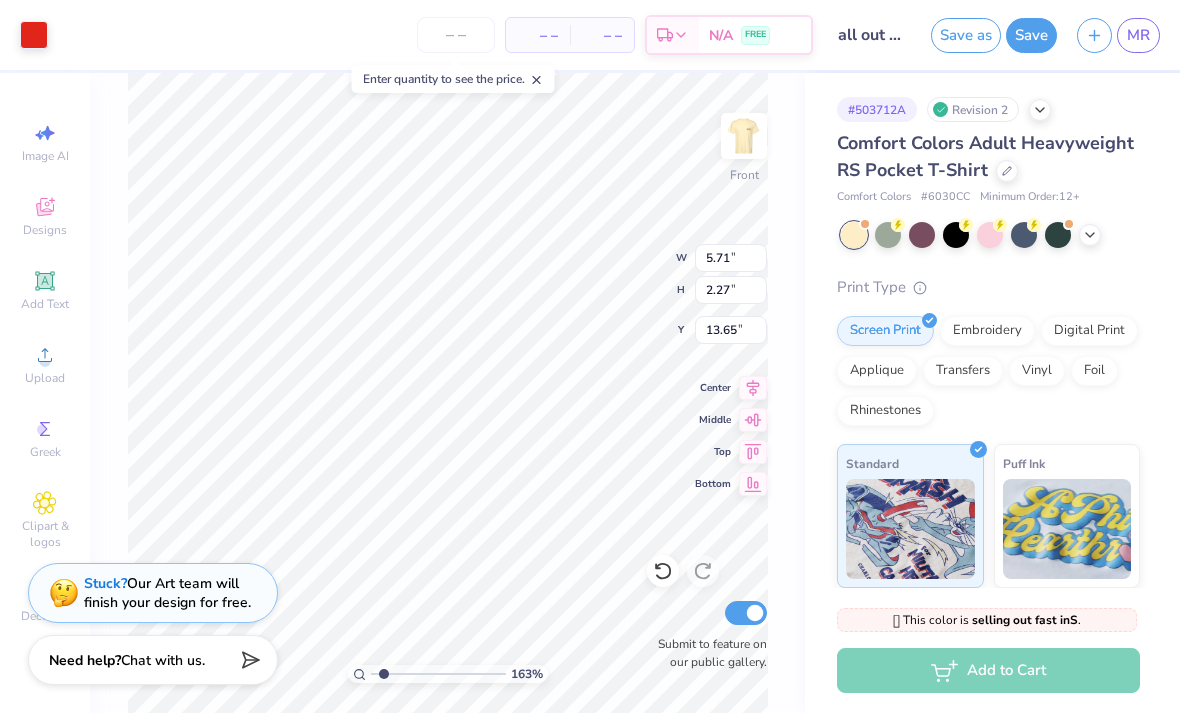 type on "1.62523990356228" 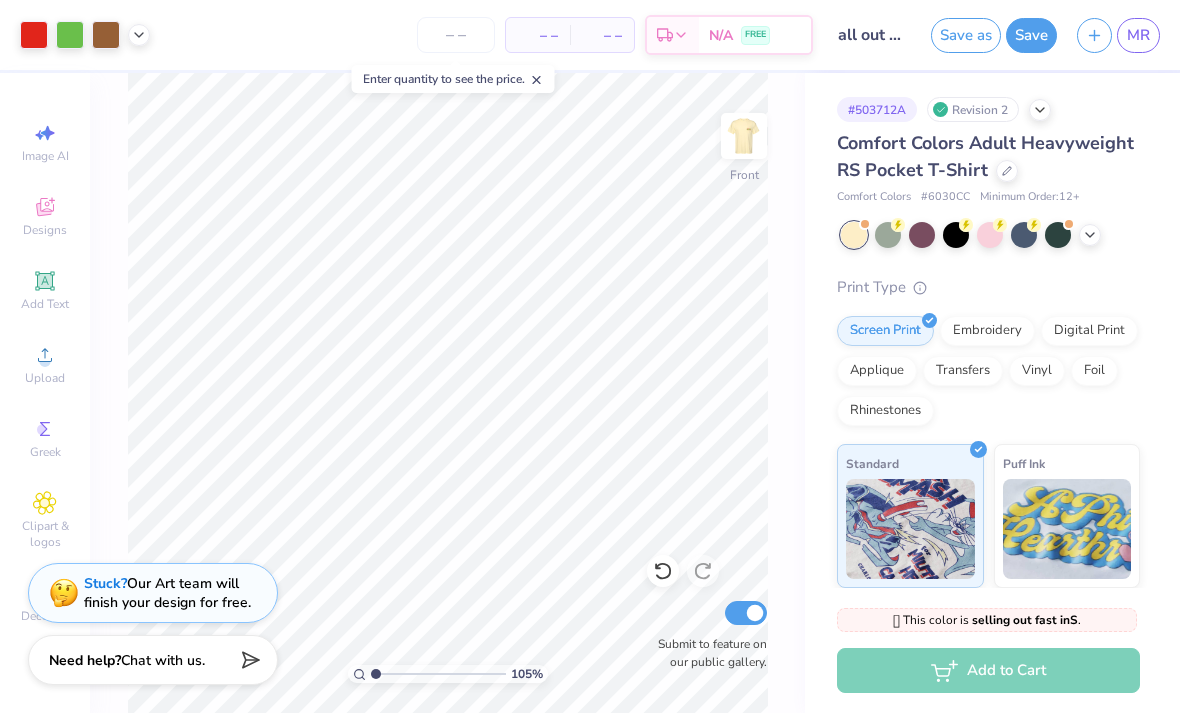 type on "1" 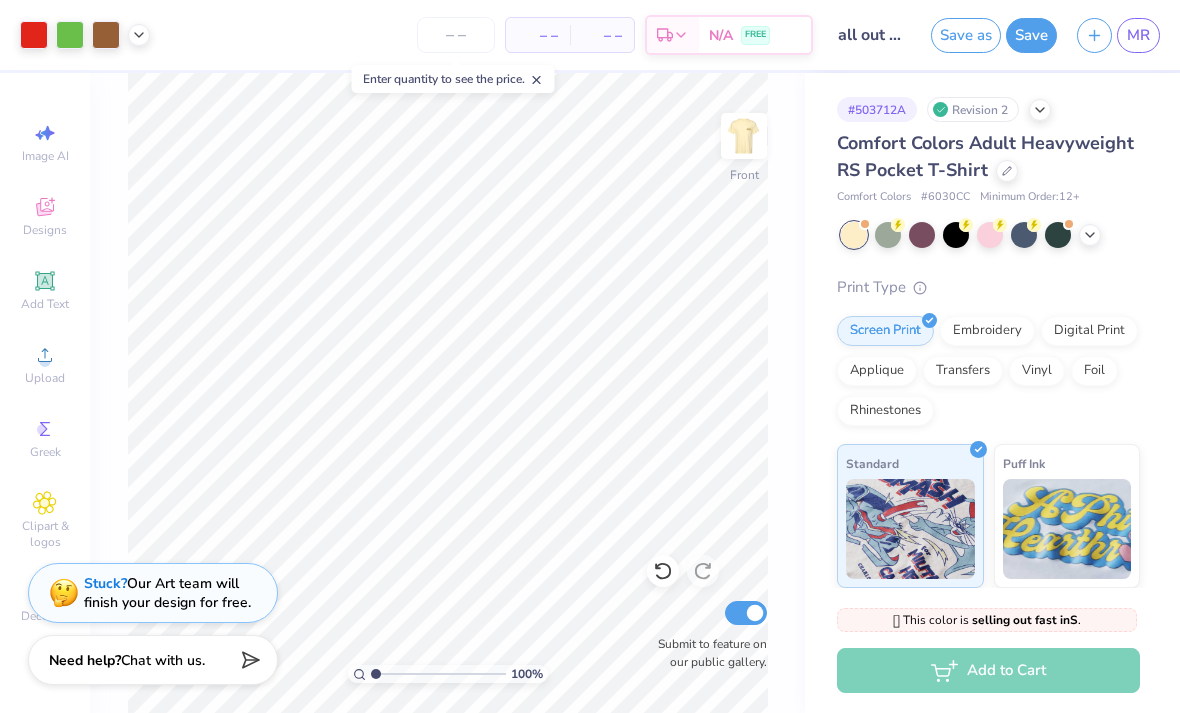 click on "Upload" at bounding box center (45, 364) 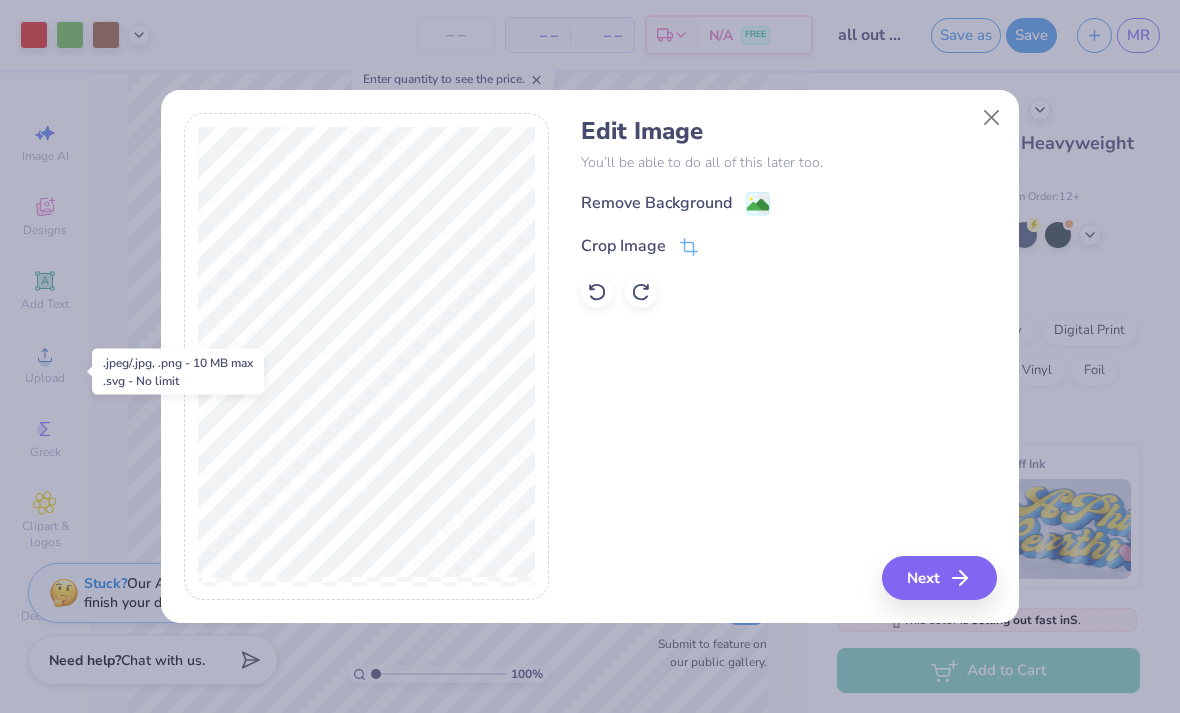 click on "Remove Background" at bounding box center (656, 203) 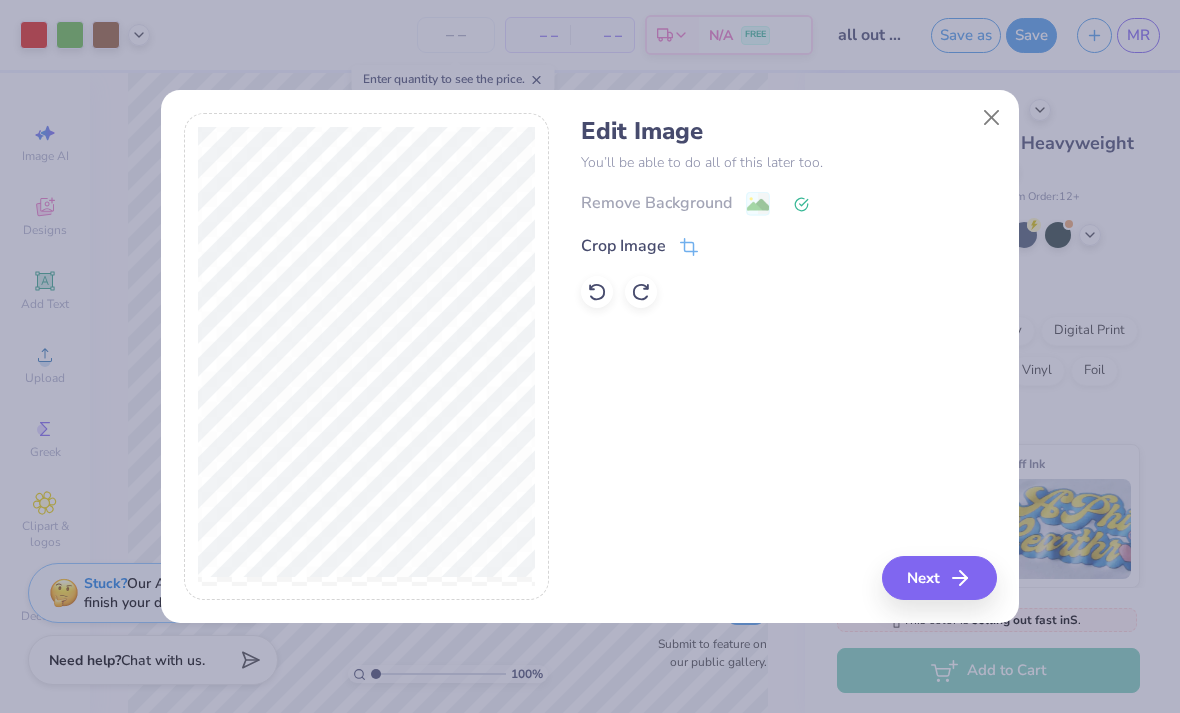 click 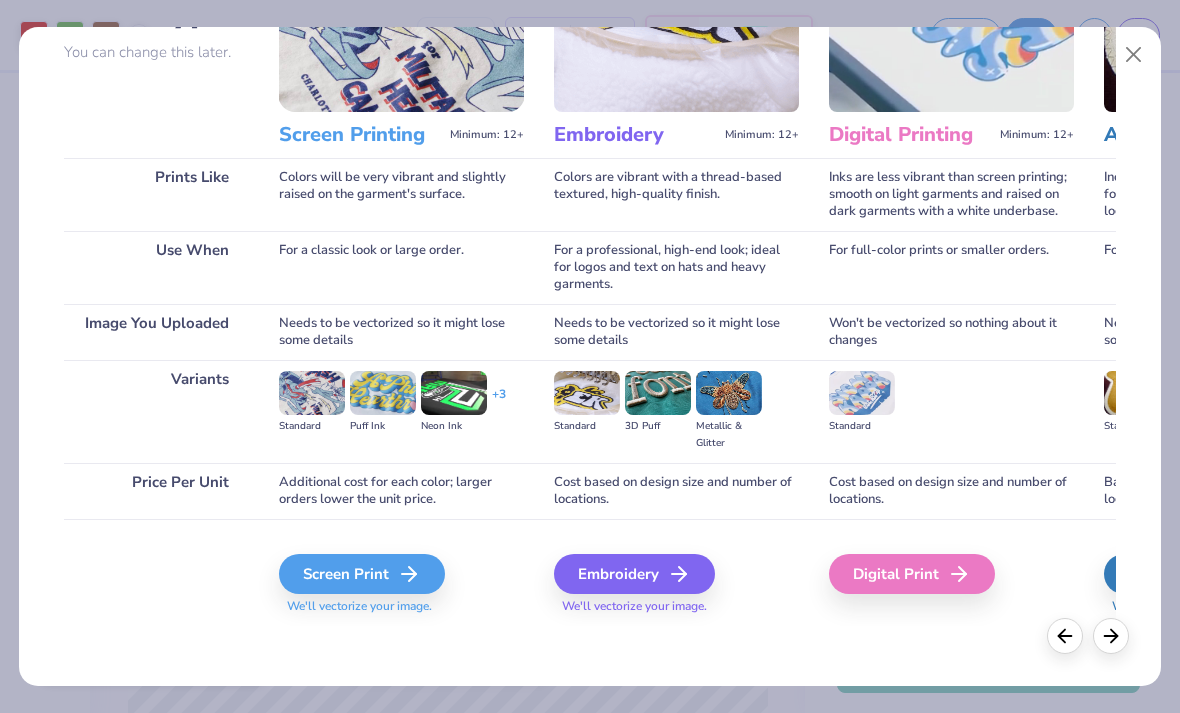 scroll, scrollTop: 184, scrollLeft: 0, axis: vertical 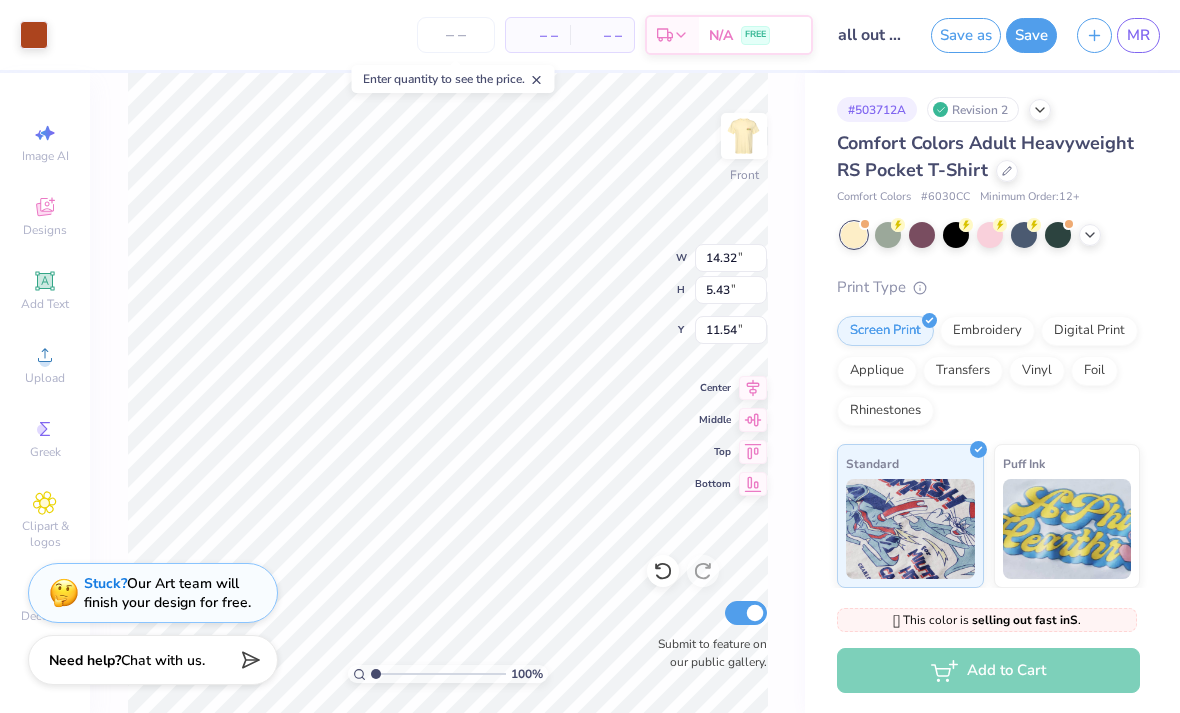 type on "6.12" 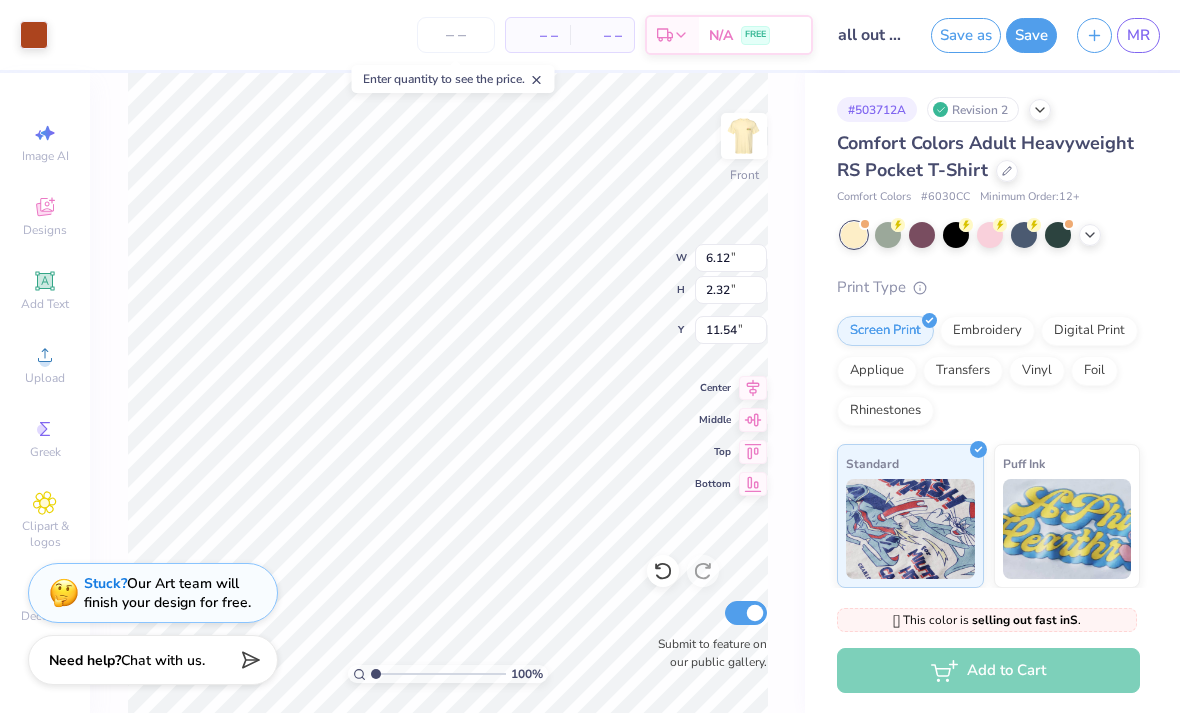 type on "4.75" 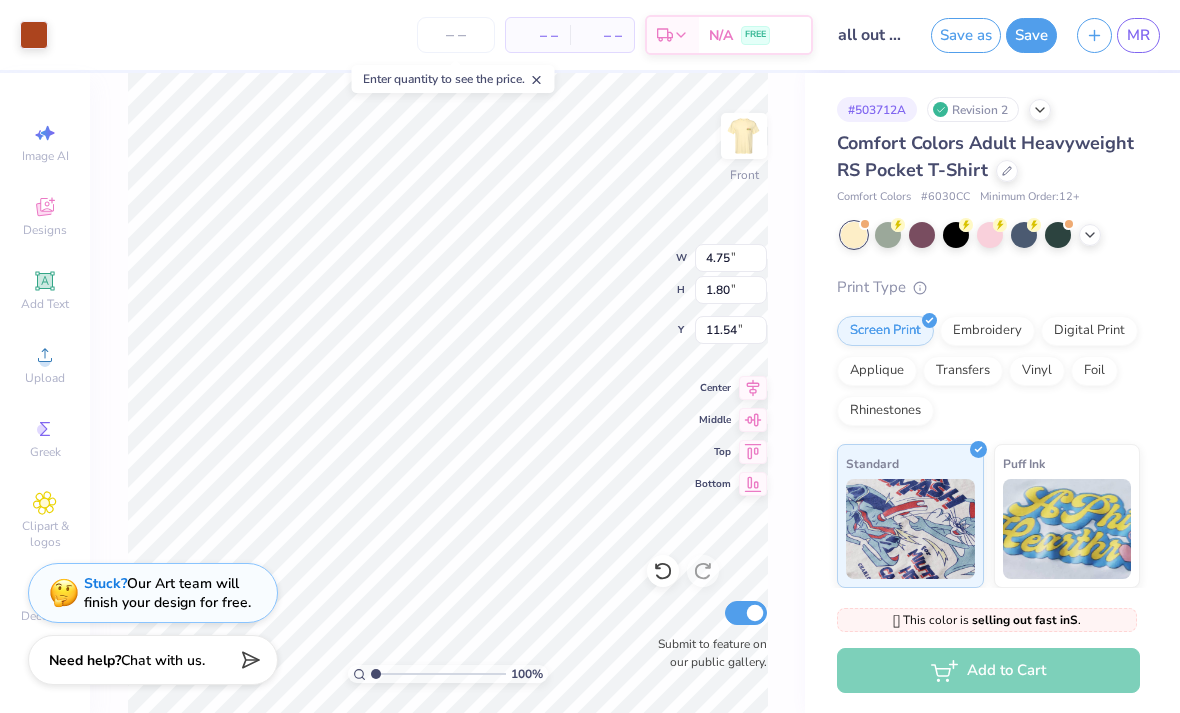 type on "14.25" 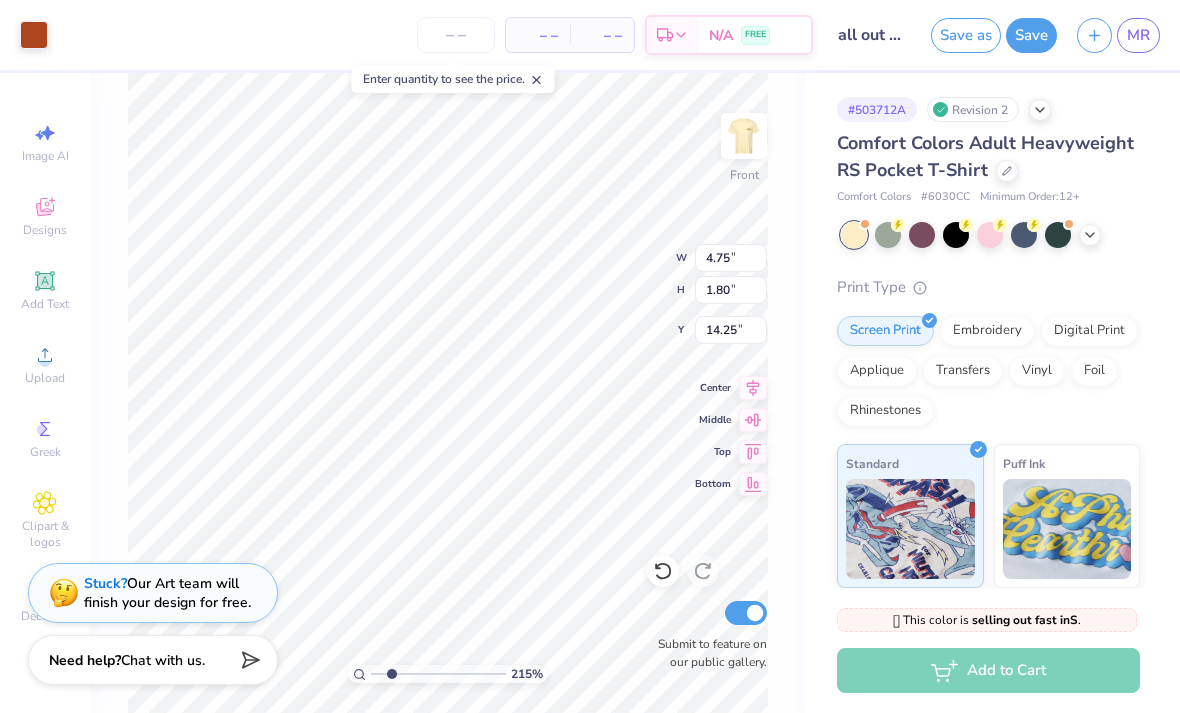 type on "2.15469443867643" 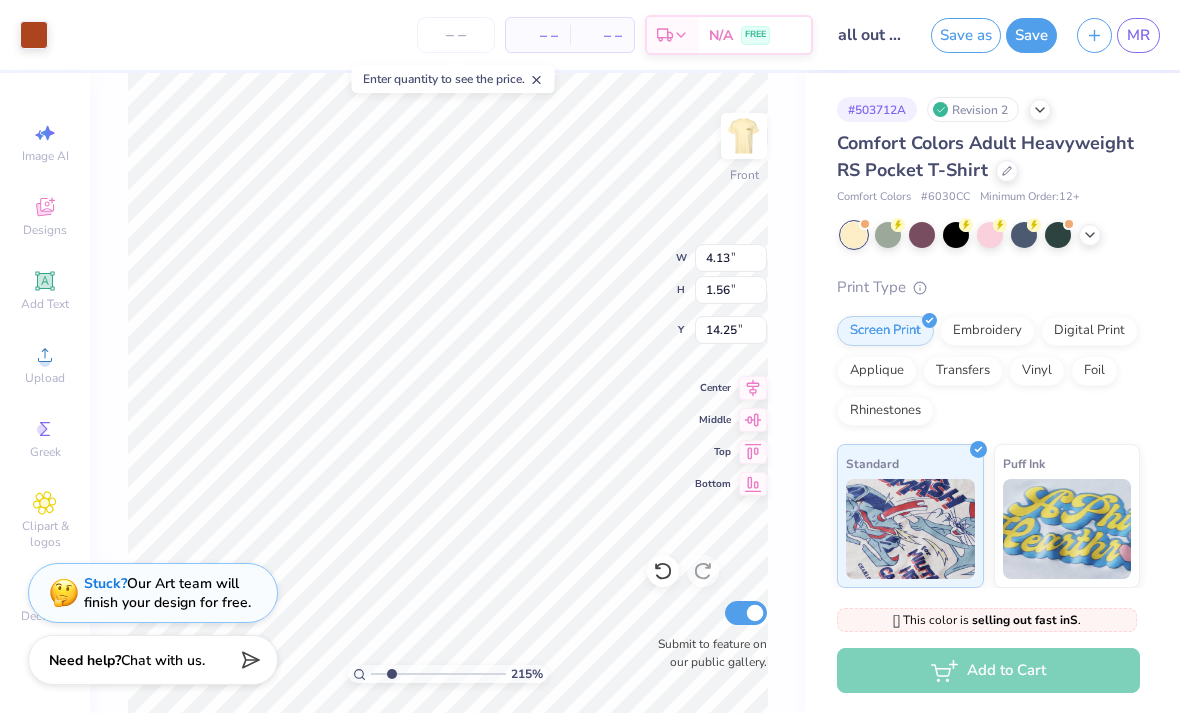 type on "2.15469443867643" 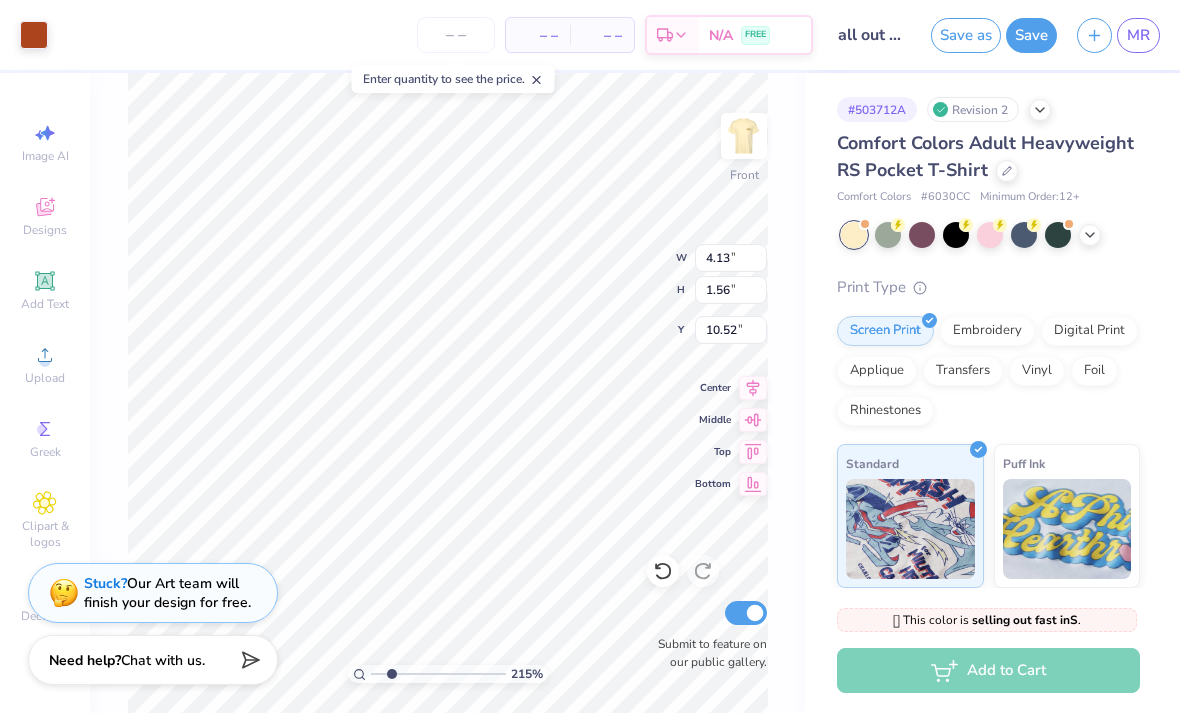 click at bounding box center [34, 35] 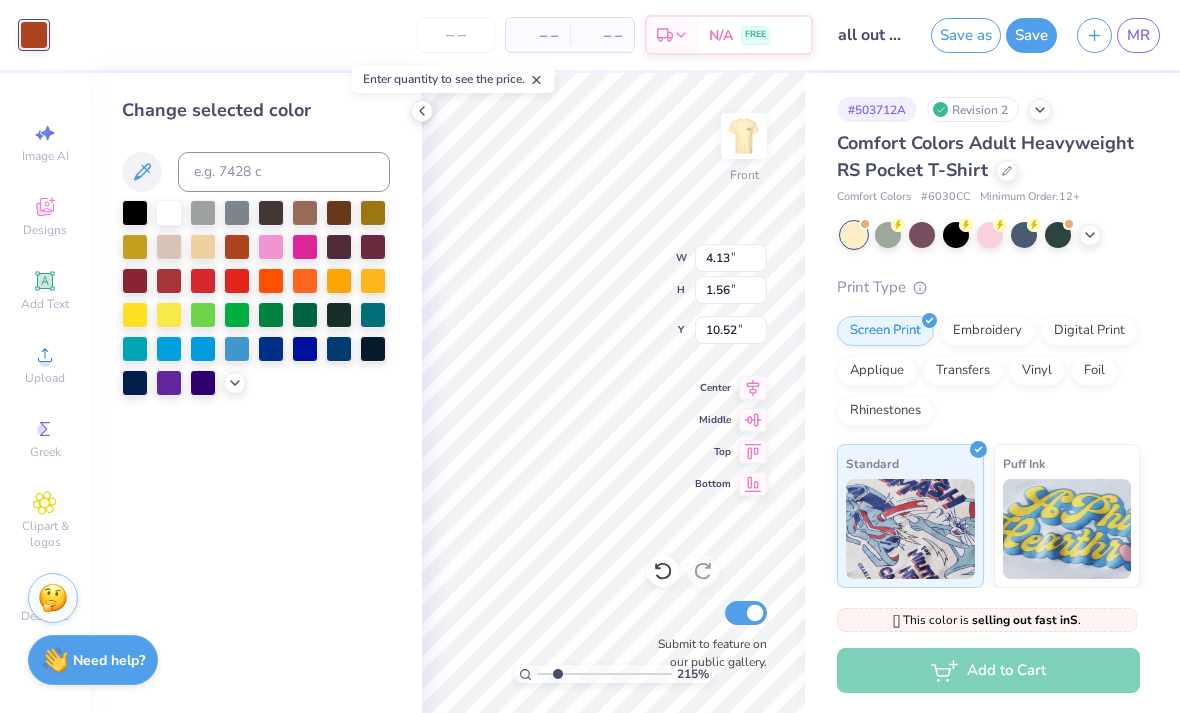 click at bounding box center [237, 281] 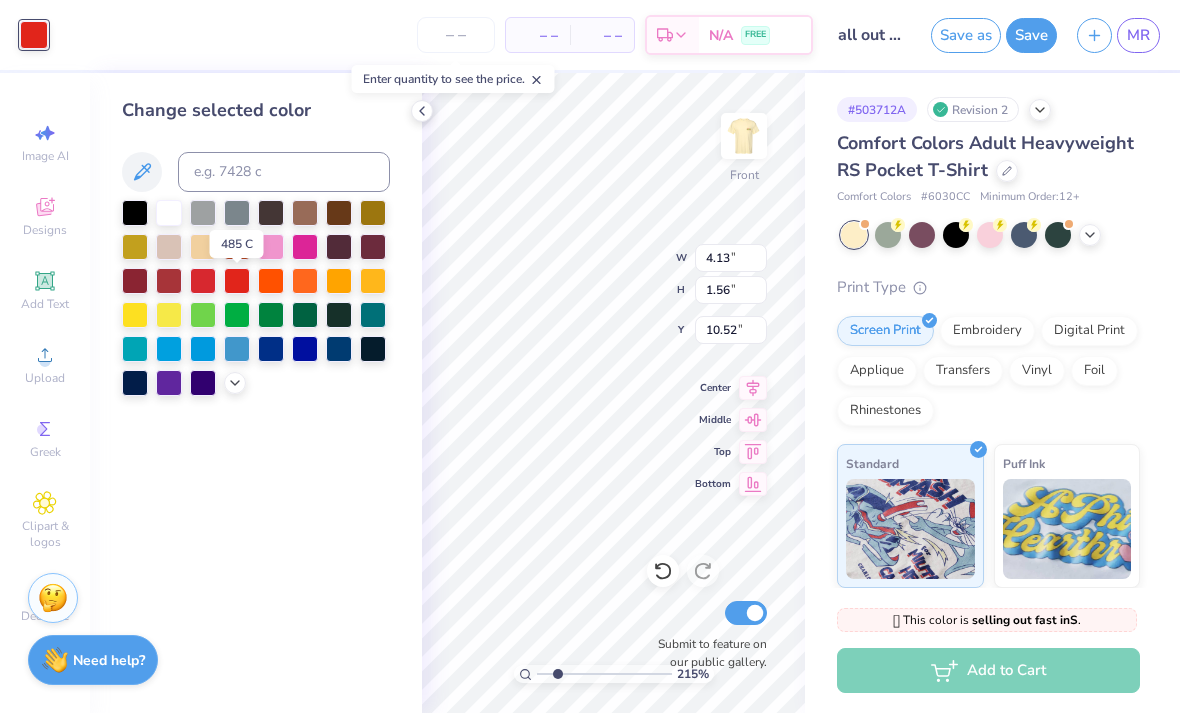 type on "2.15469443867643" 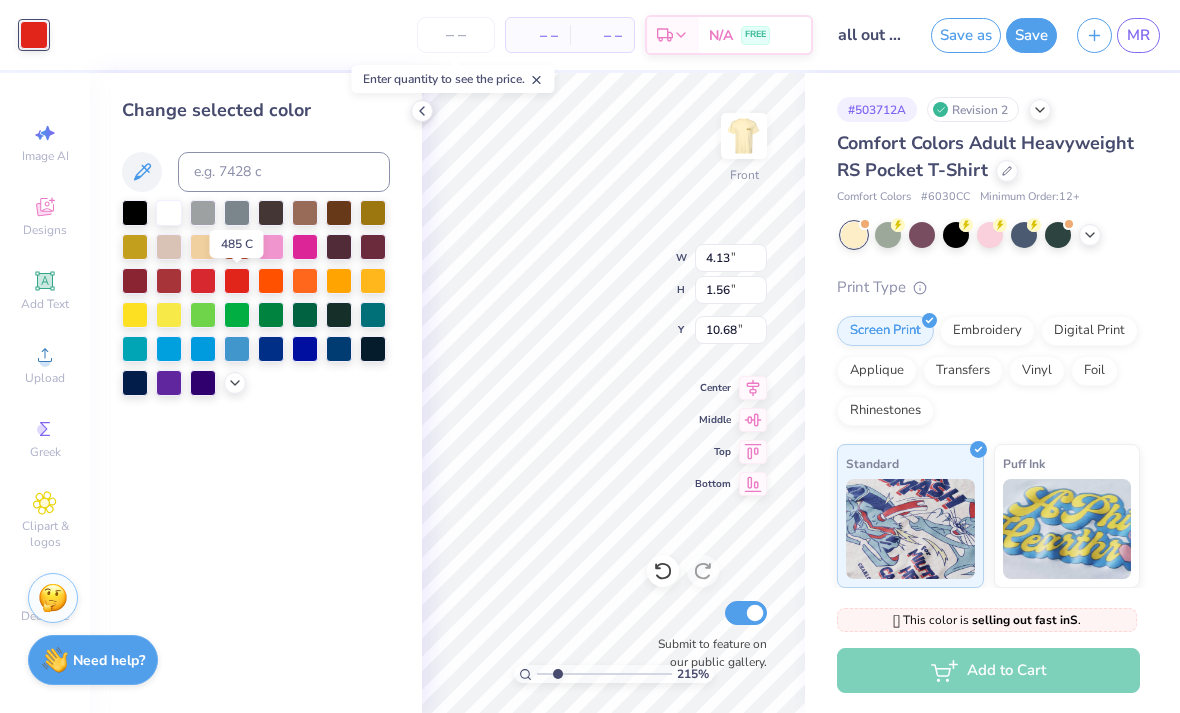 type on "2.15469443867643" 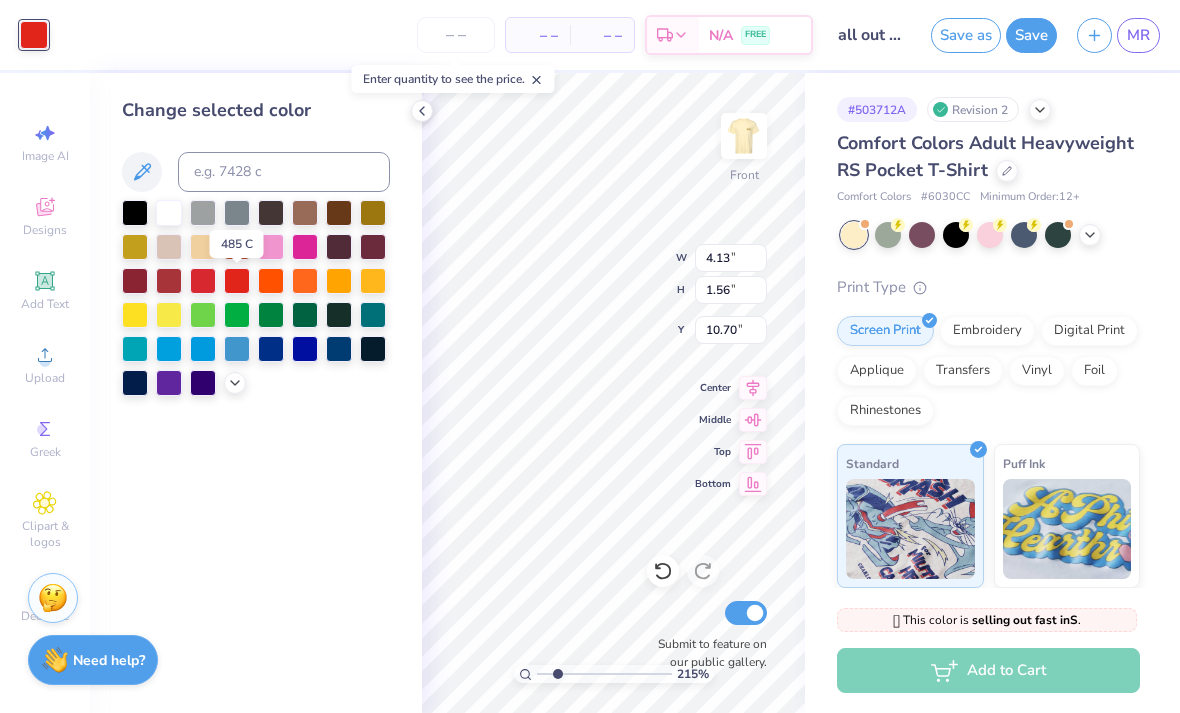 type on "2.15469443867643" 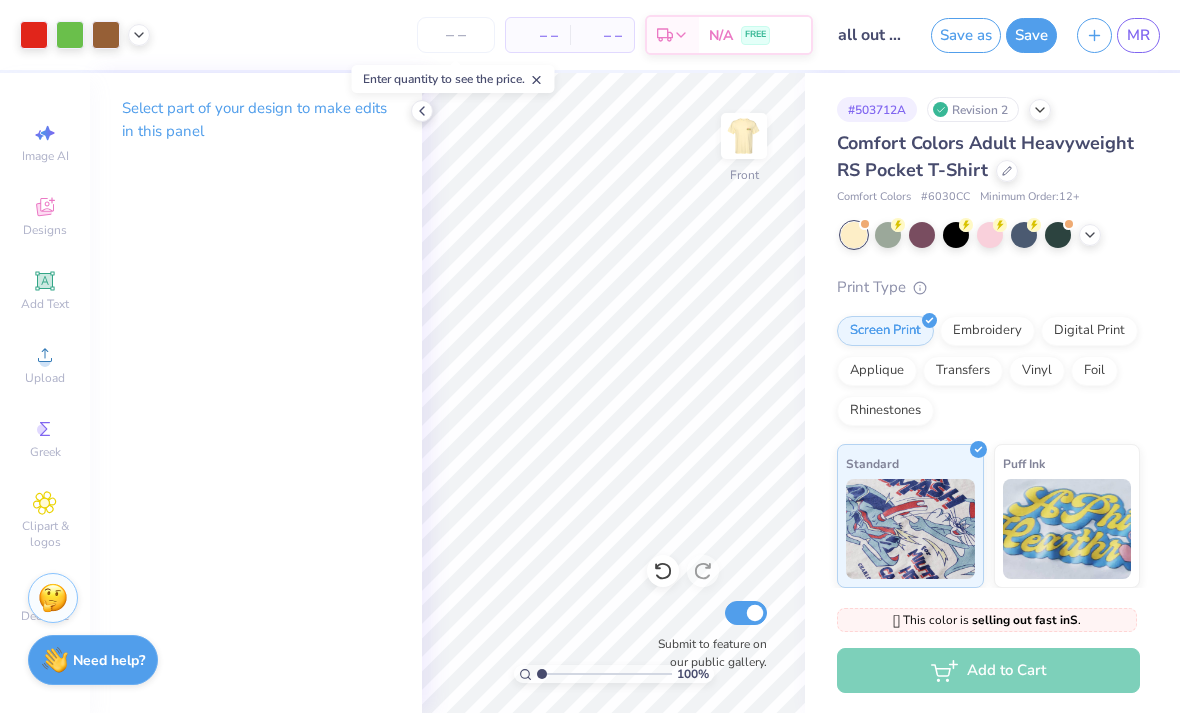 click 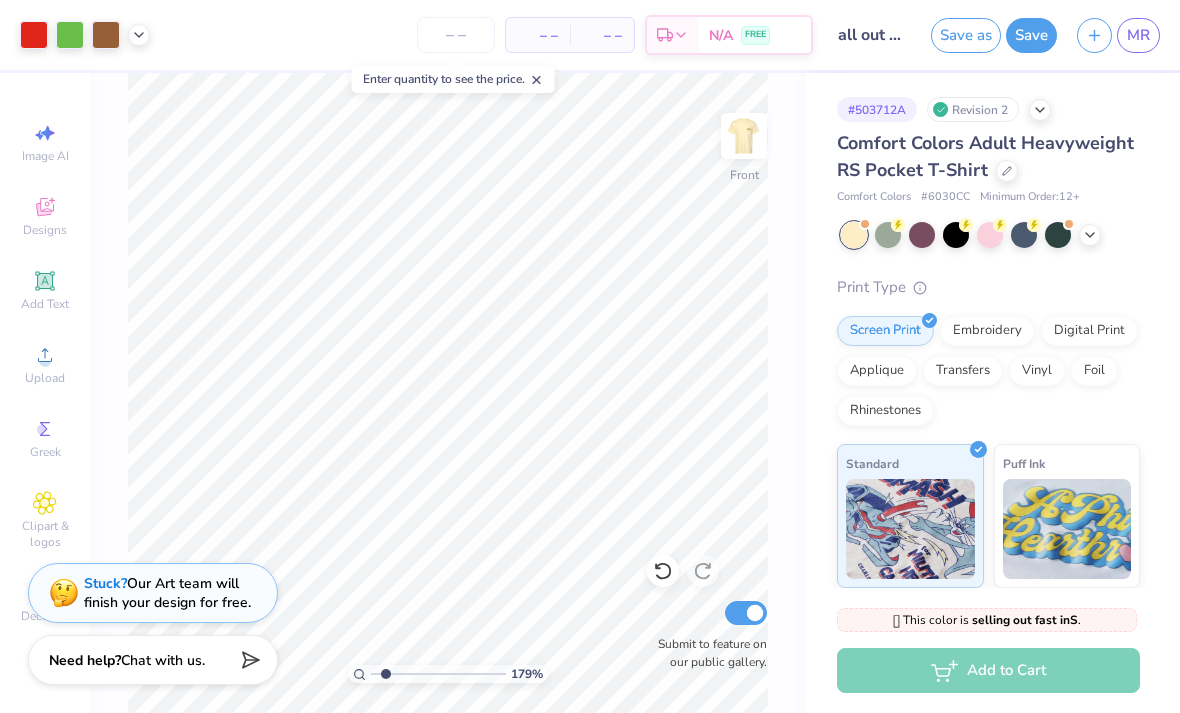 type on "1.78744953102728" 